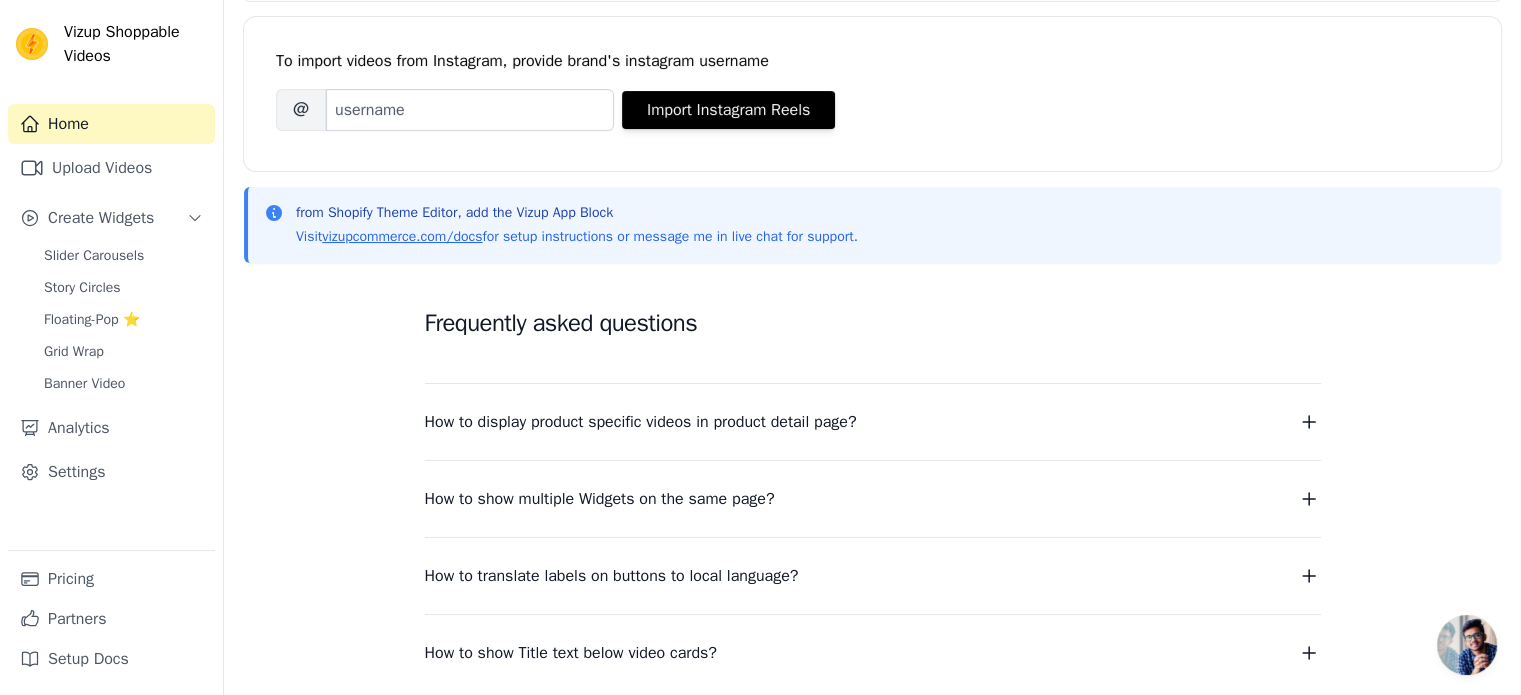scroll, scrollTop: 0, scrollLeft: 0, axis: both 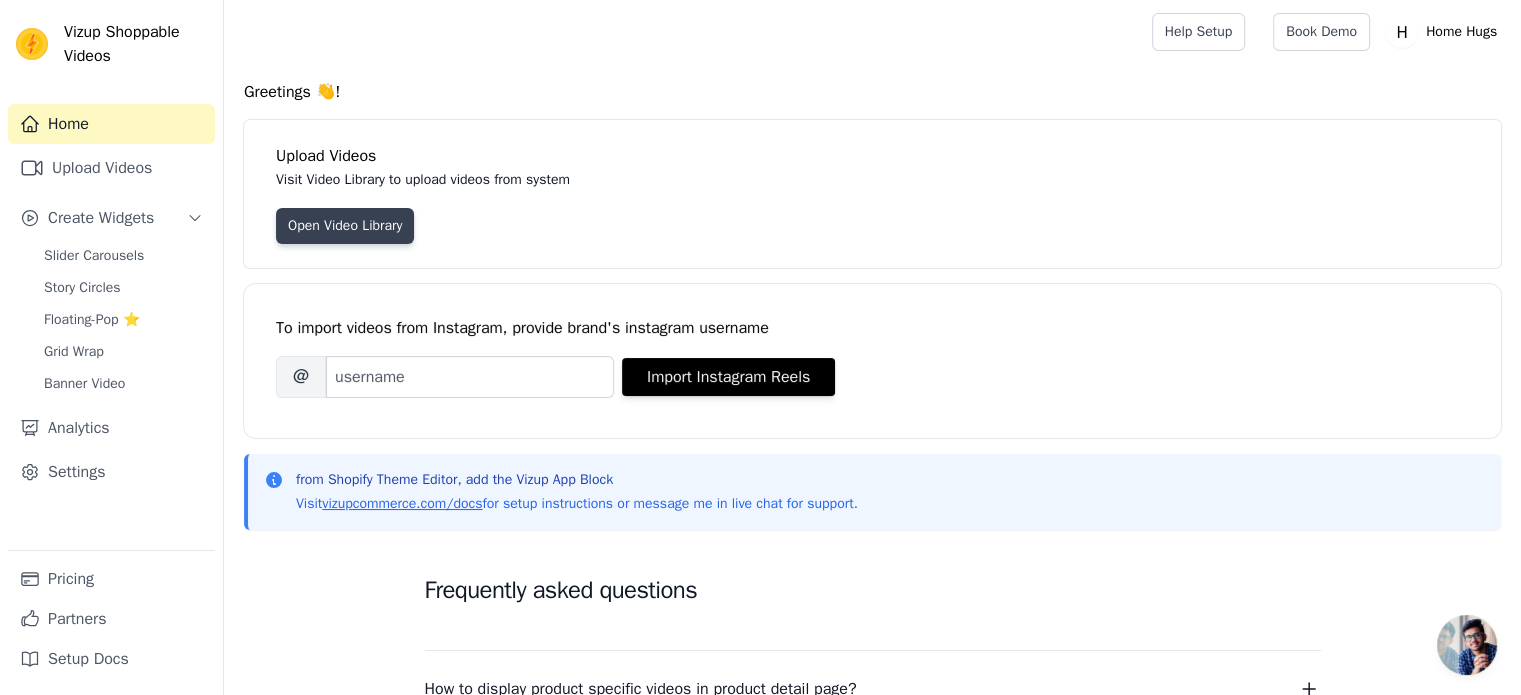 click on "Open Video Library" at bounding box center (345, 226) 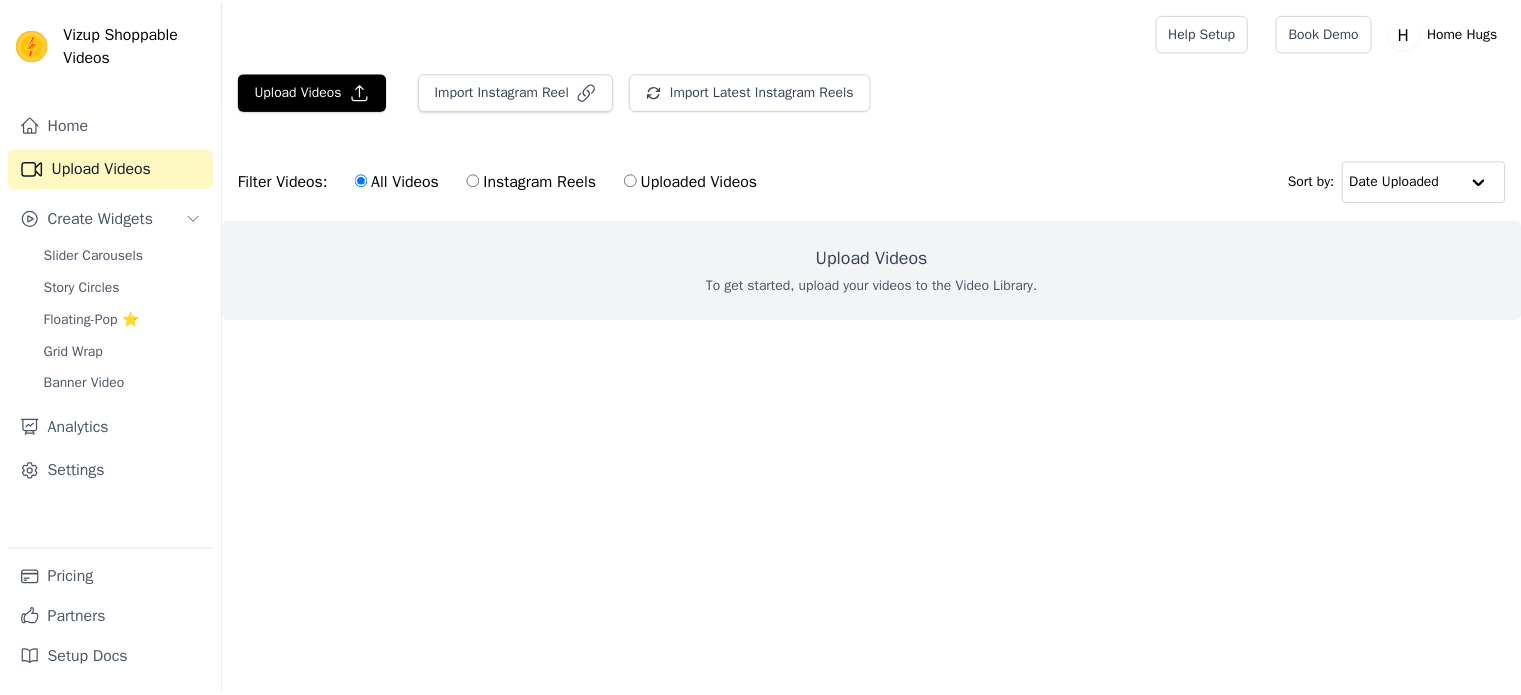 scroll, scrollTop: 0, scrollLeft: 0, axis: both 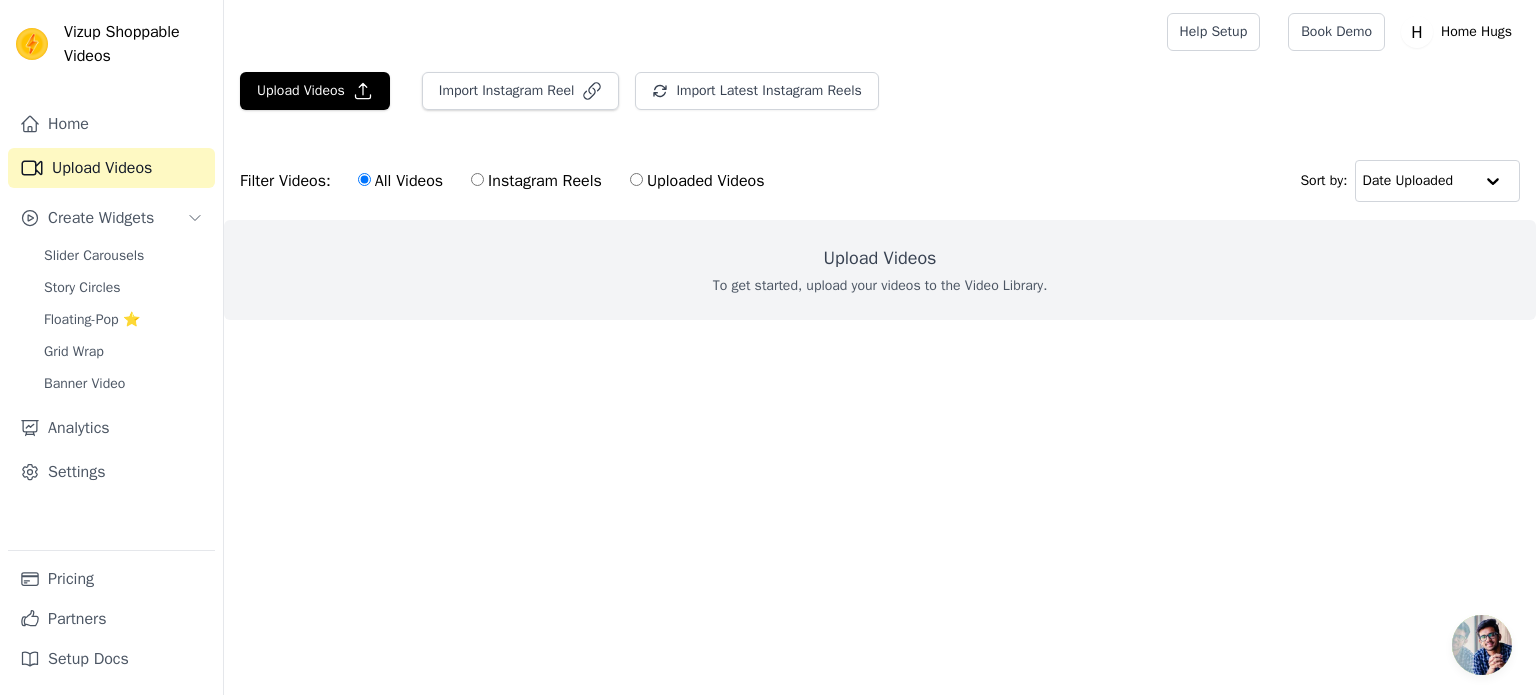 click on "To get started, upload your videos to the Video Library." at bounding box center (880, 286) 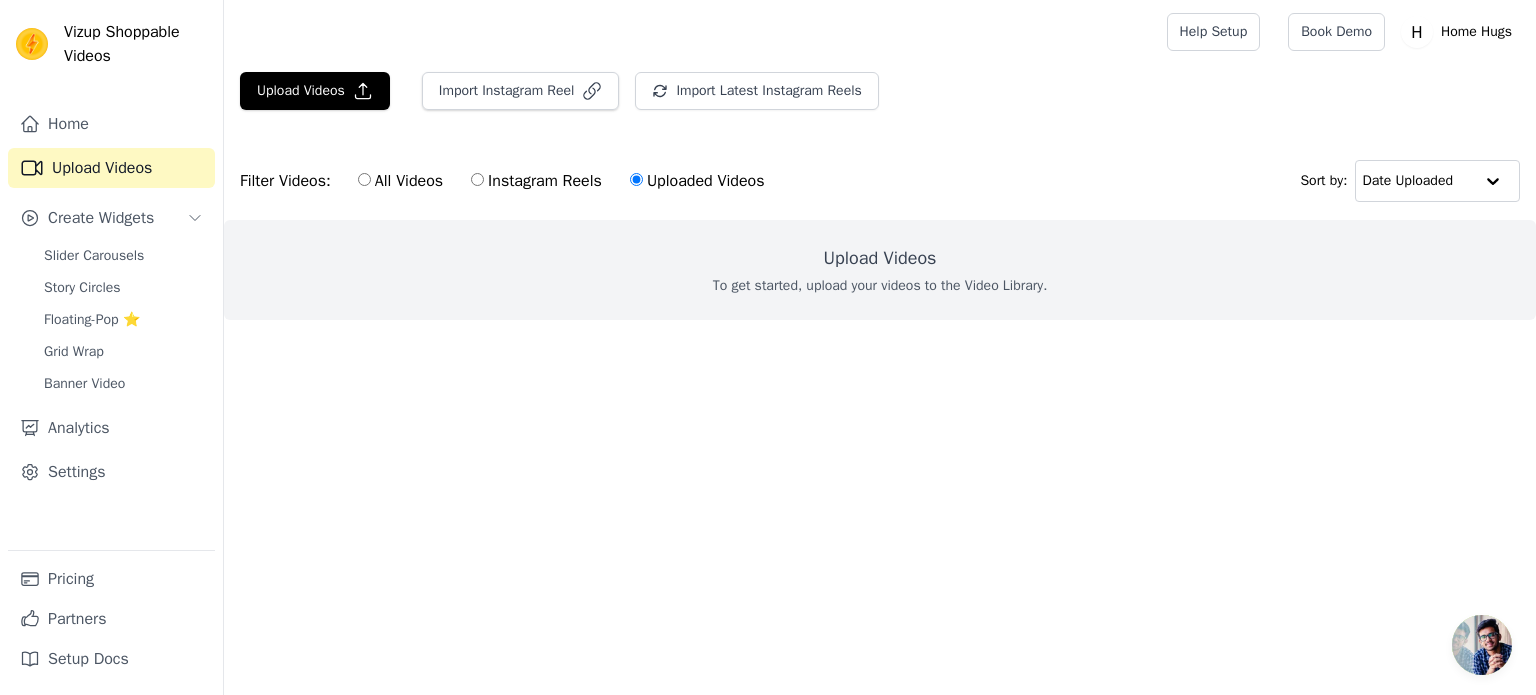 click on "All Videos" at bounding box center [400, 181] 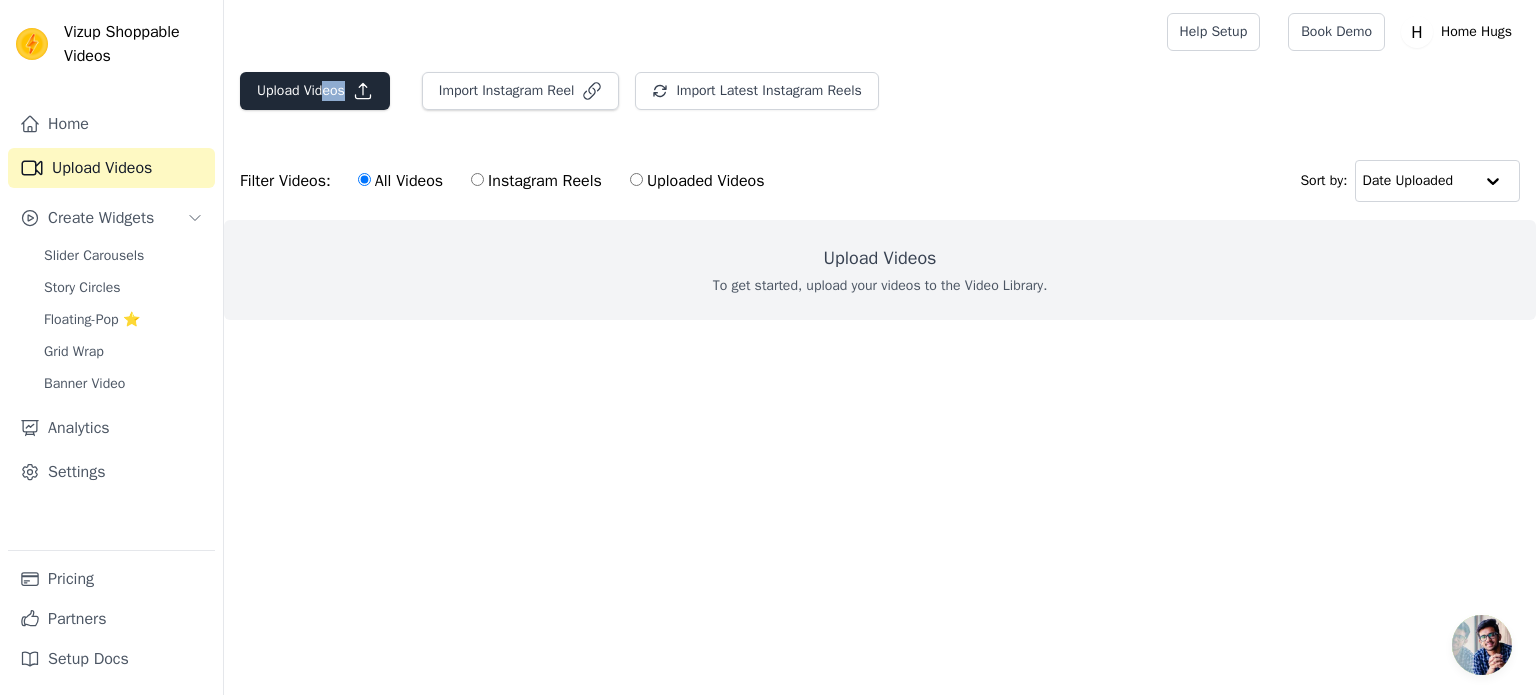 drag, startPoint x: 345, startPoint y: 111, endPoint x: 318, endPoint y: 79, distance: 41.868843 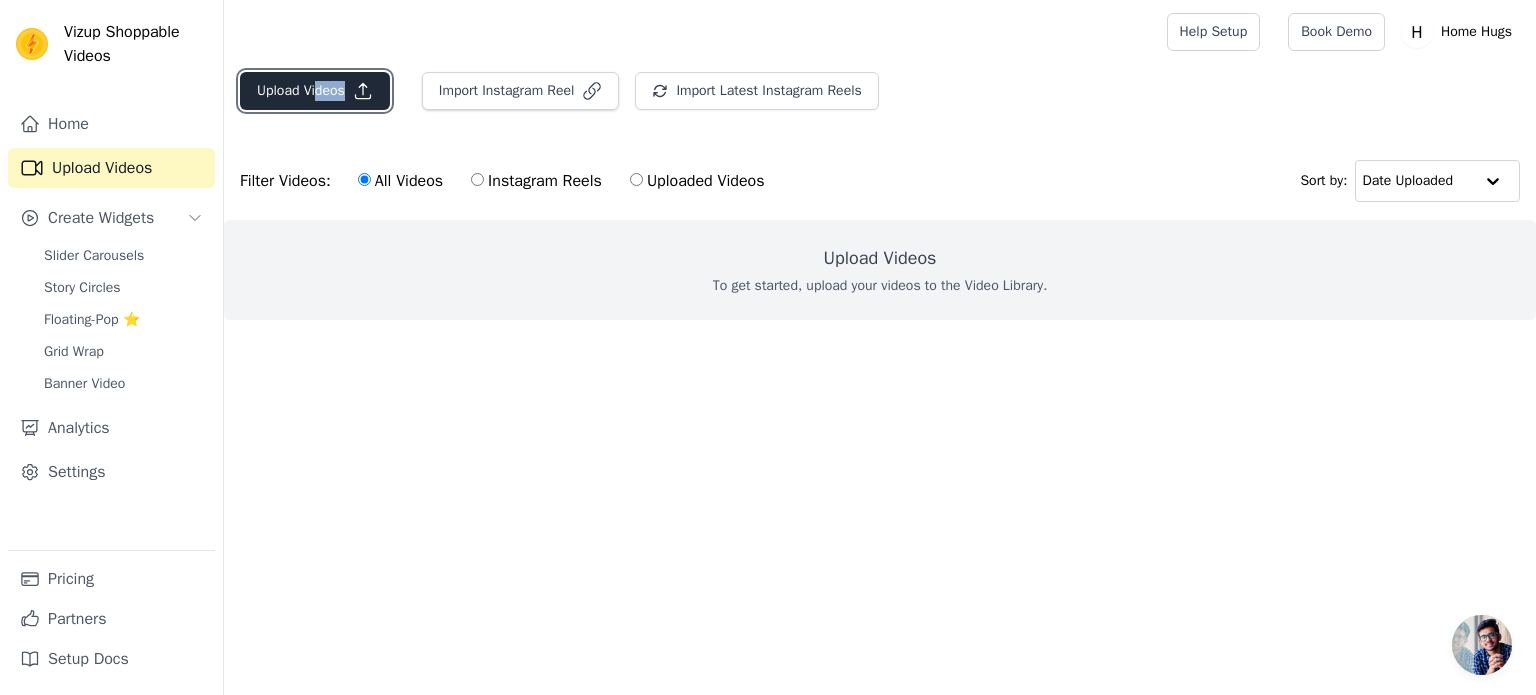 click on "Upload Videos" at bounding box center [315, 91] 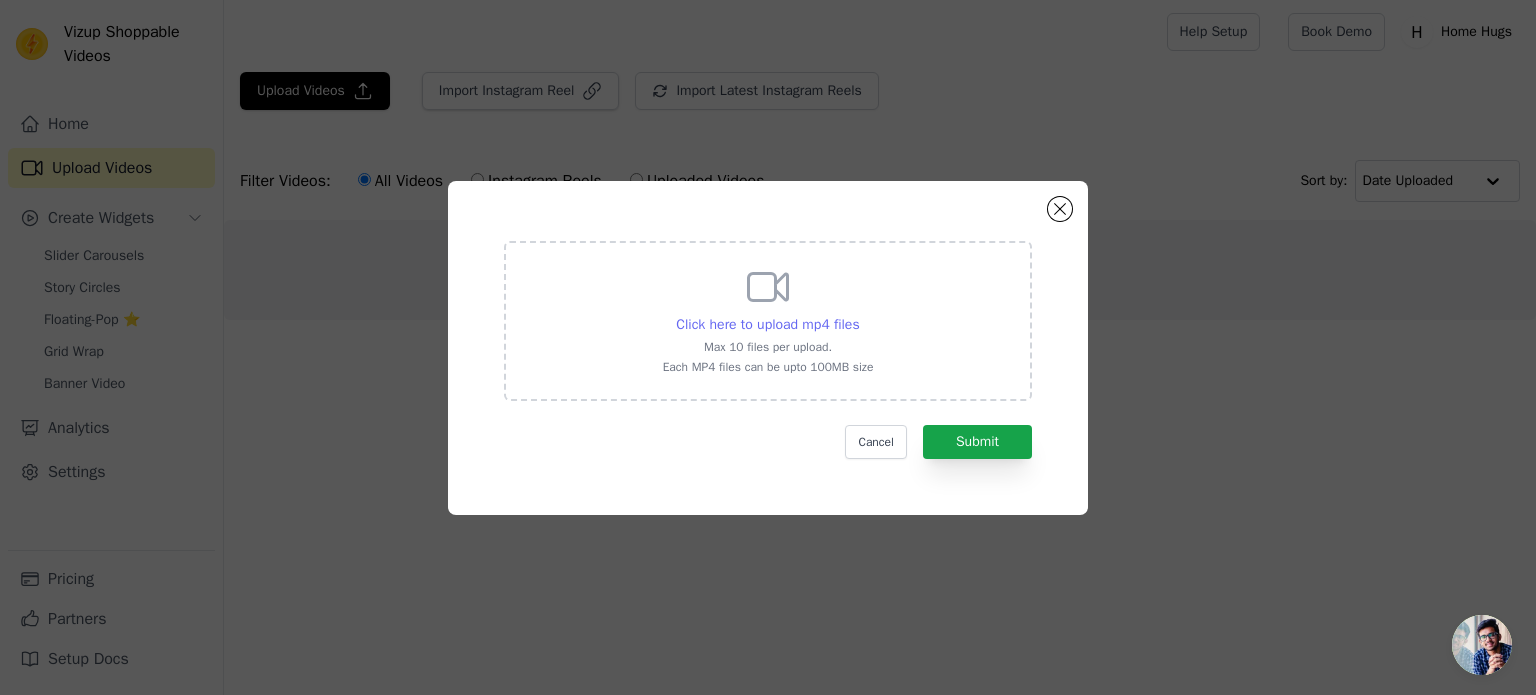 click on "Click here to upload mp4 files" at bounding box center [767, 324] 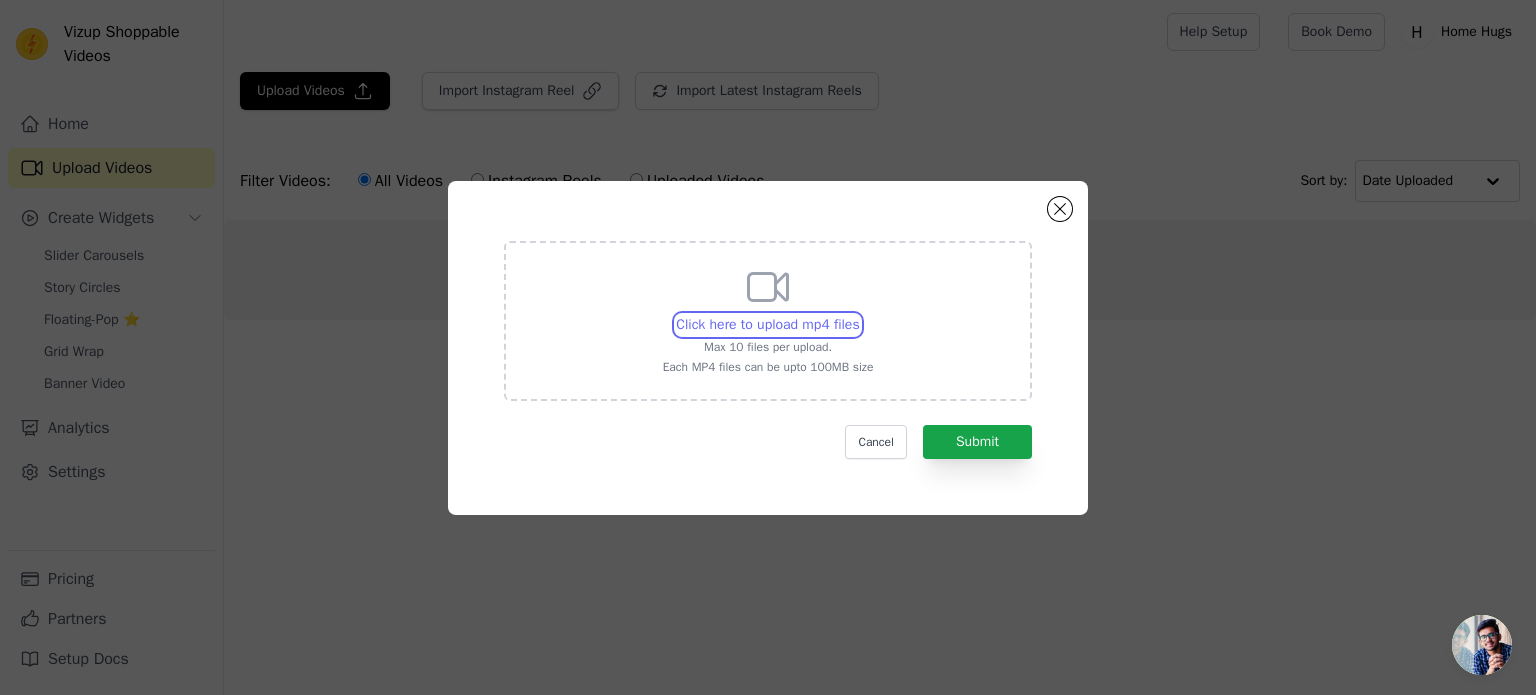 click on "Click here to upload mp4 files     Max 10 files per upload.   Each MP4 files can be upto 100MB size" at bounding box center (859, 314) 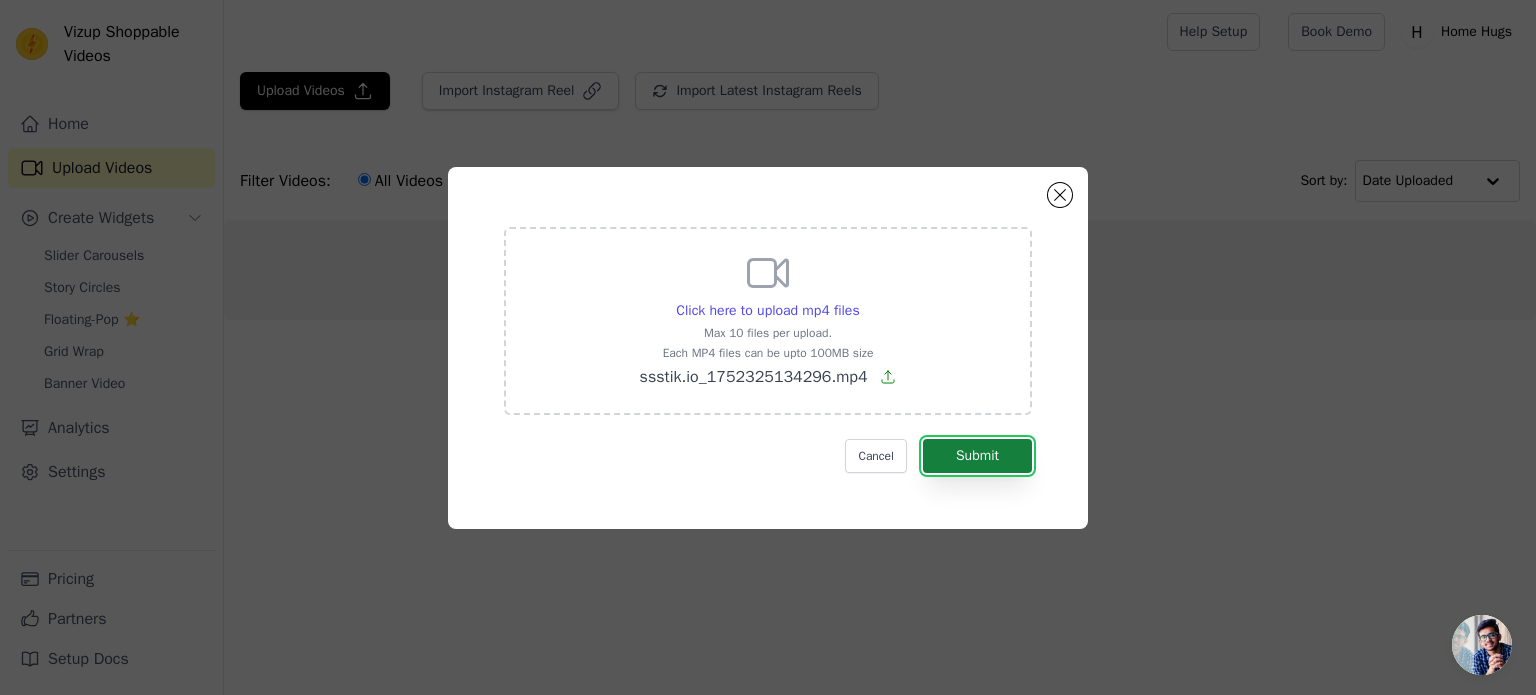click on "Submit" at bounding box center (977, 456) 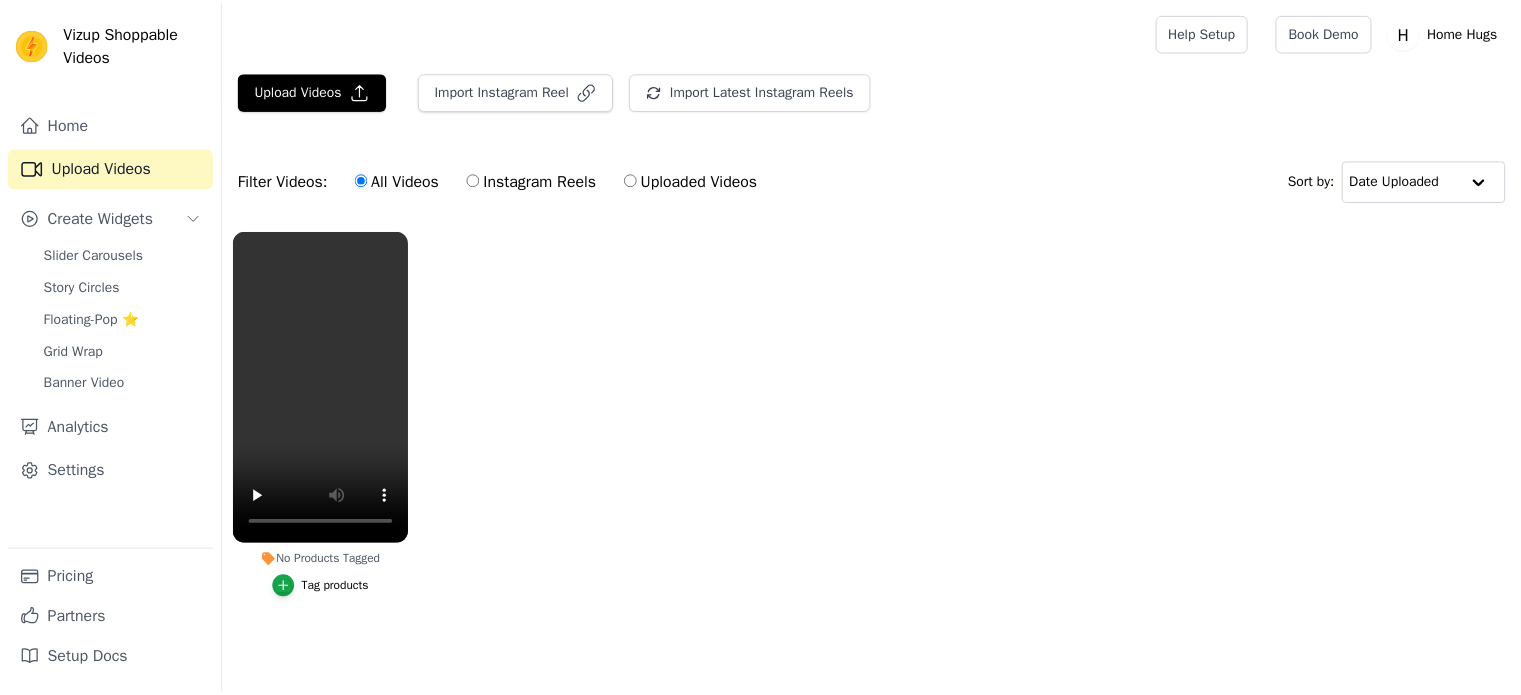 scroll, scrollTop: 0, scrollLeft: 0, axis: both 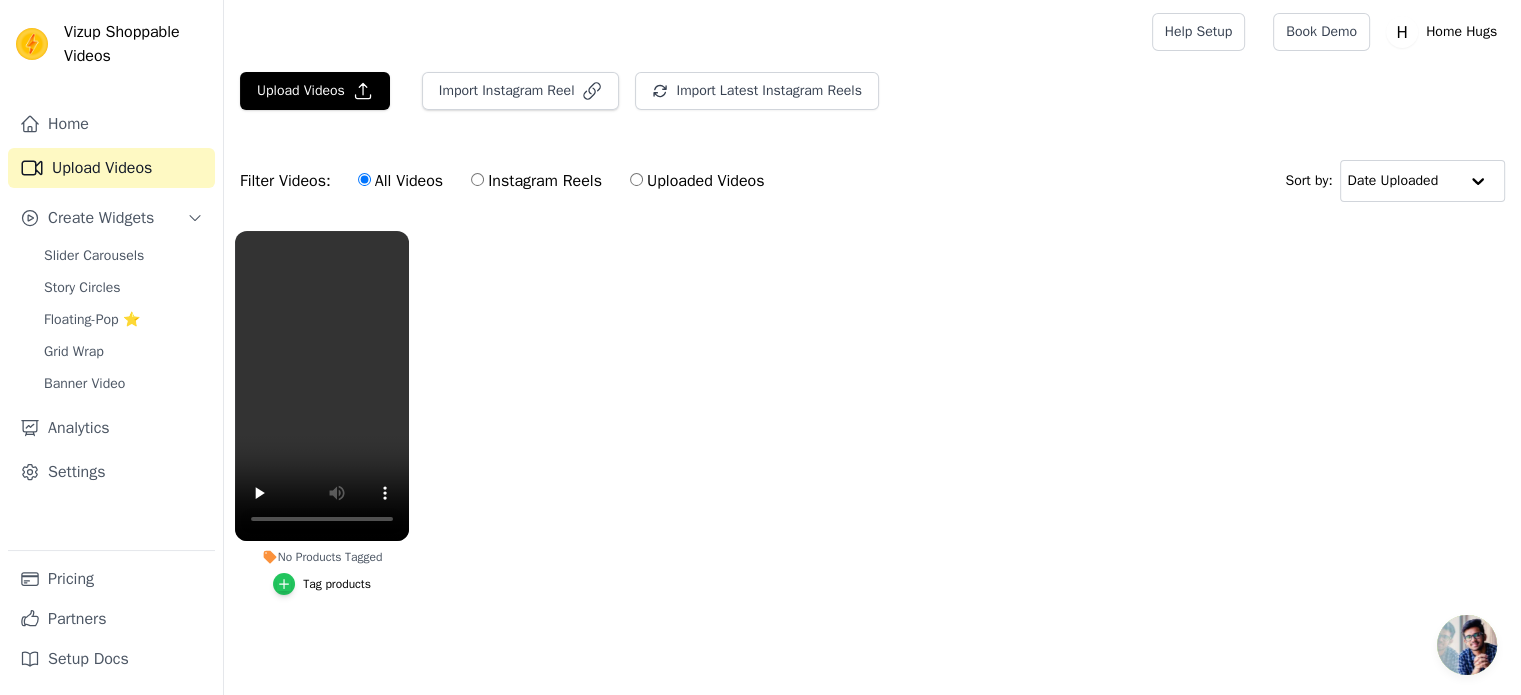 click 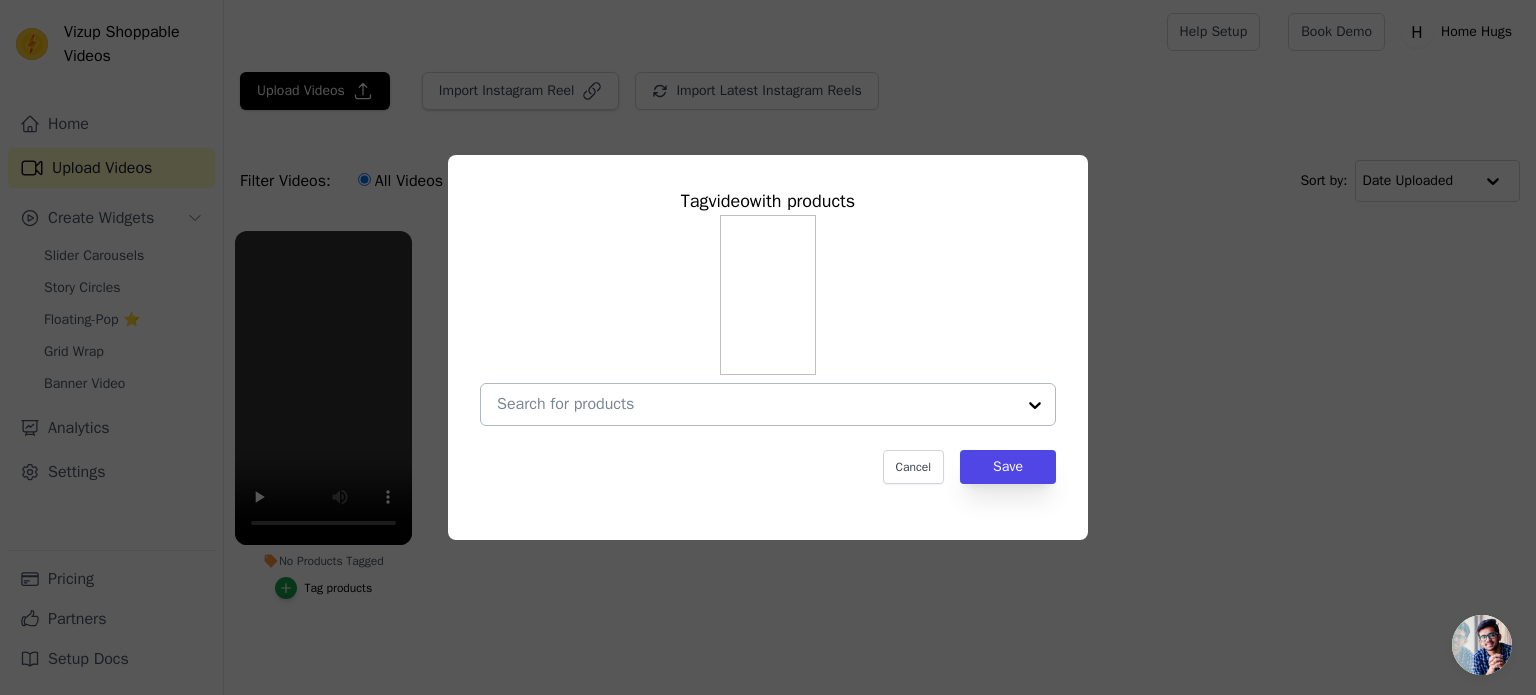 click at bounding box center [756, 404] 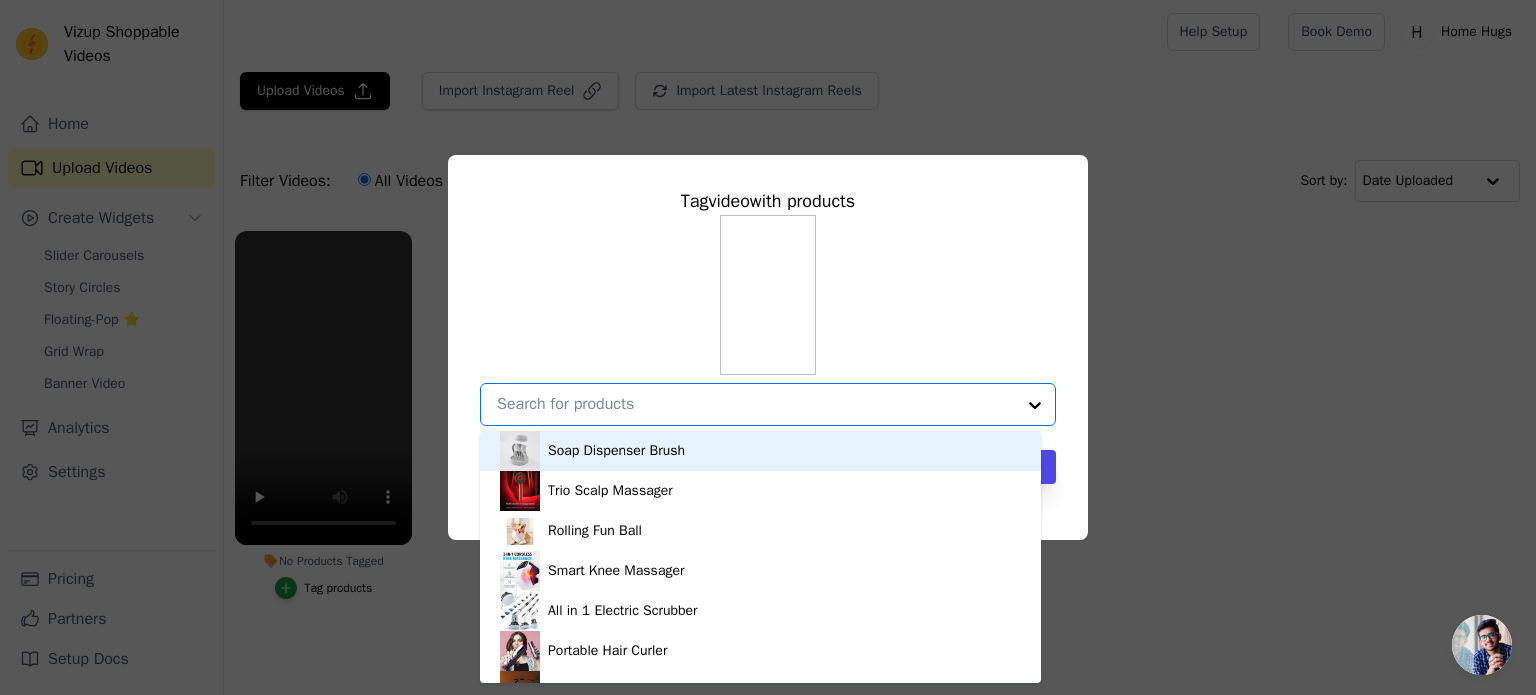 click on "Soap Dispenser Brush" at bounding box center (760, 451) 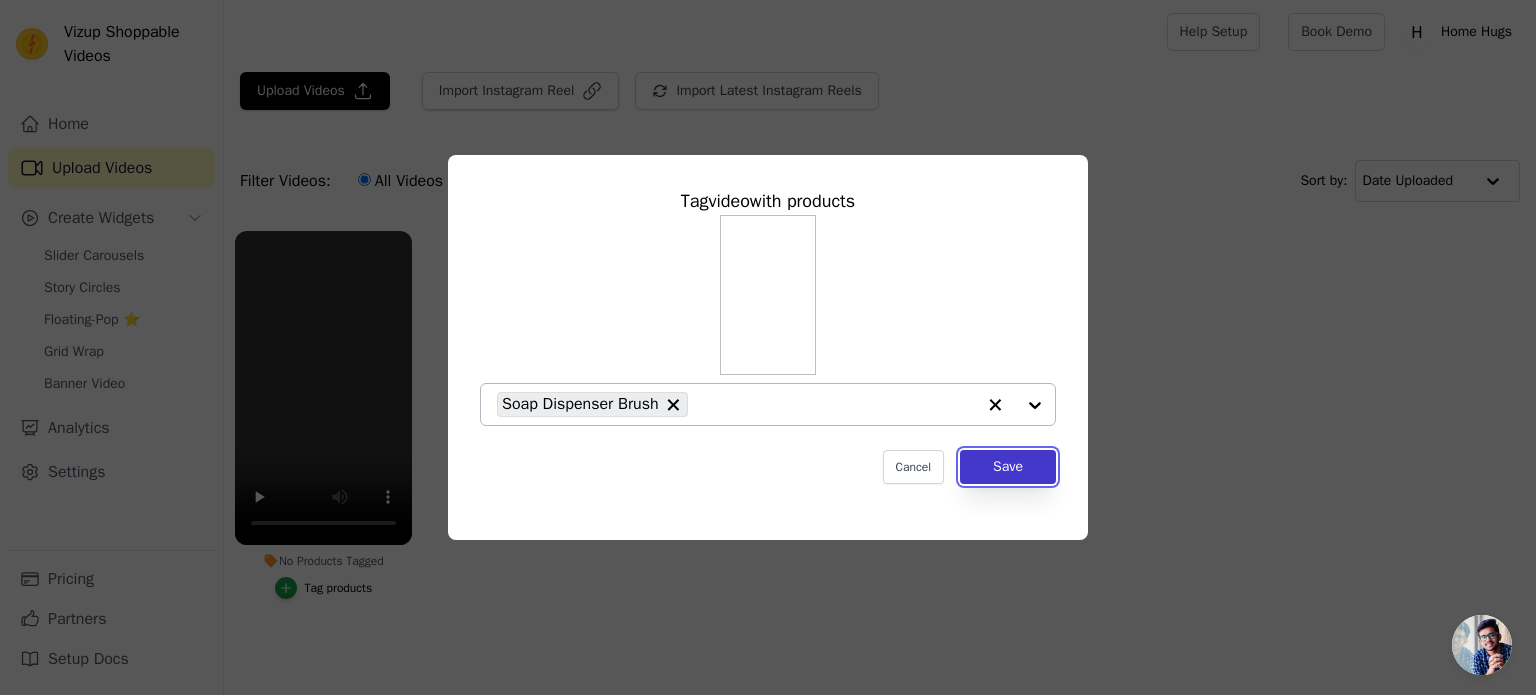 click on "Save" at bounding box center [1008, 467] 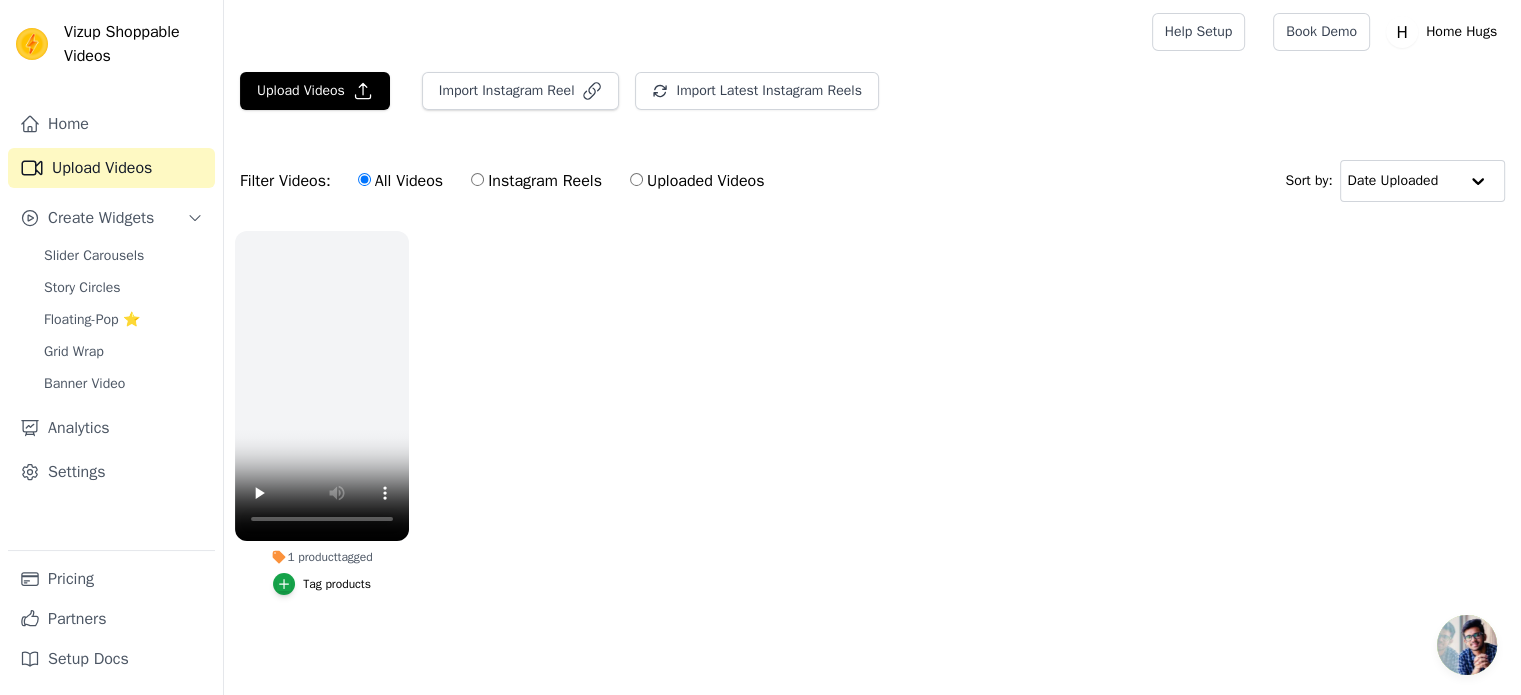 scroll, scrollTop: 0, scrollLeft: 0, axis: both 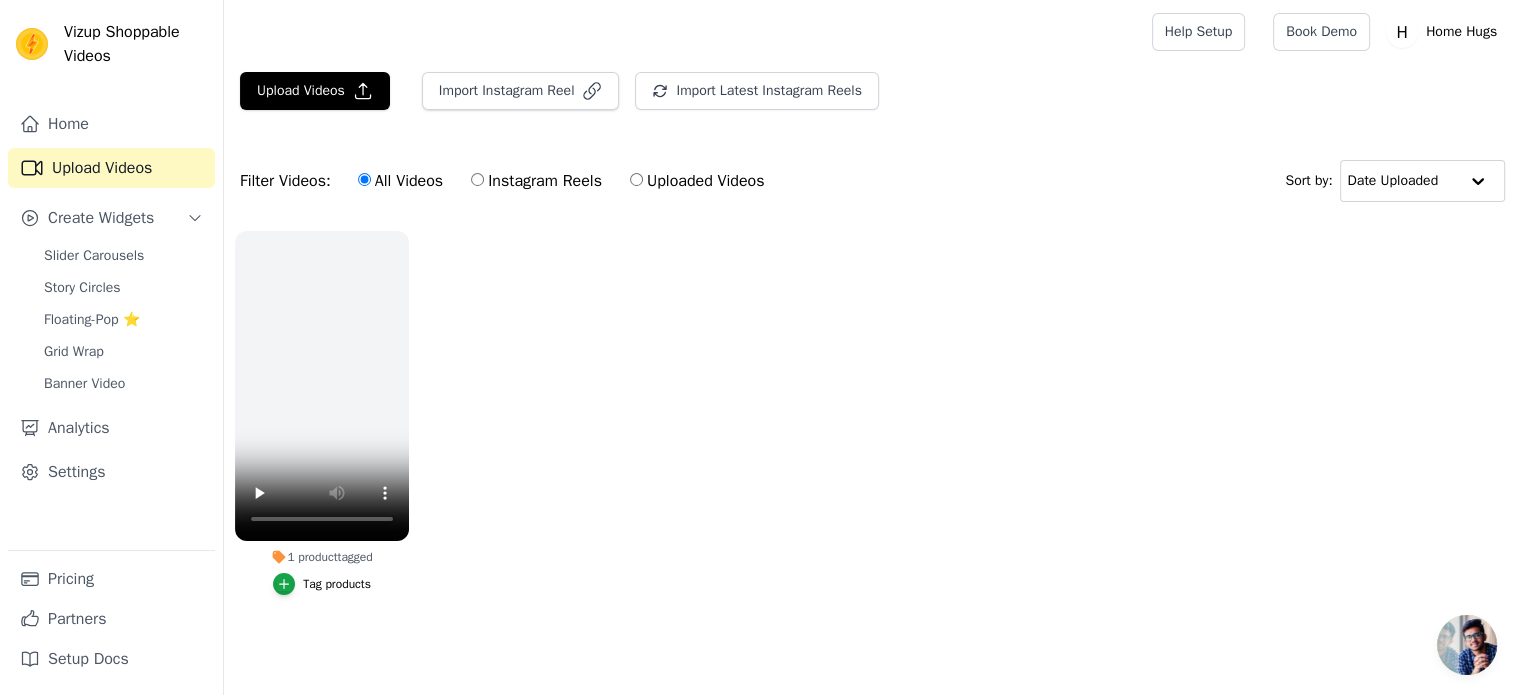 click at bounding box center [1467, 645] 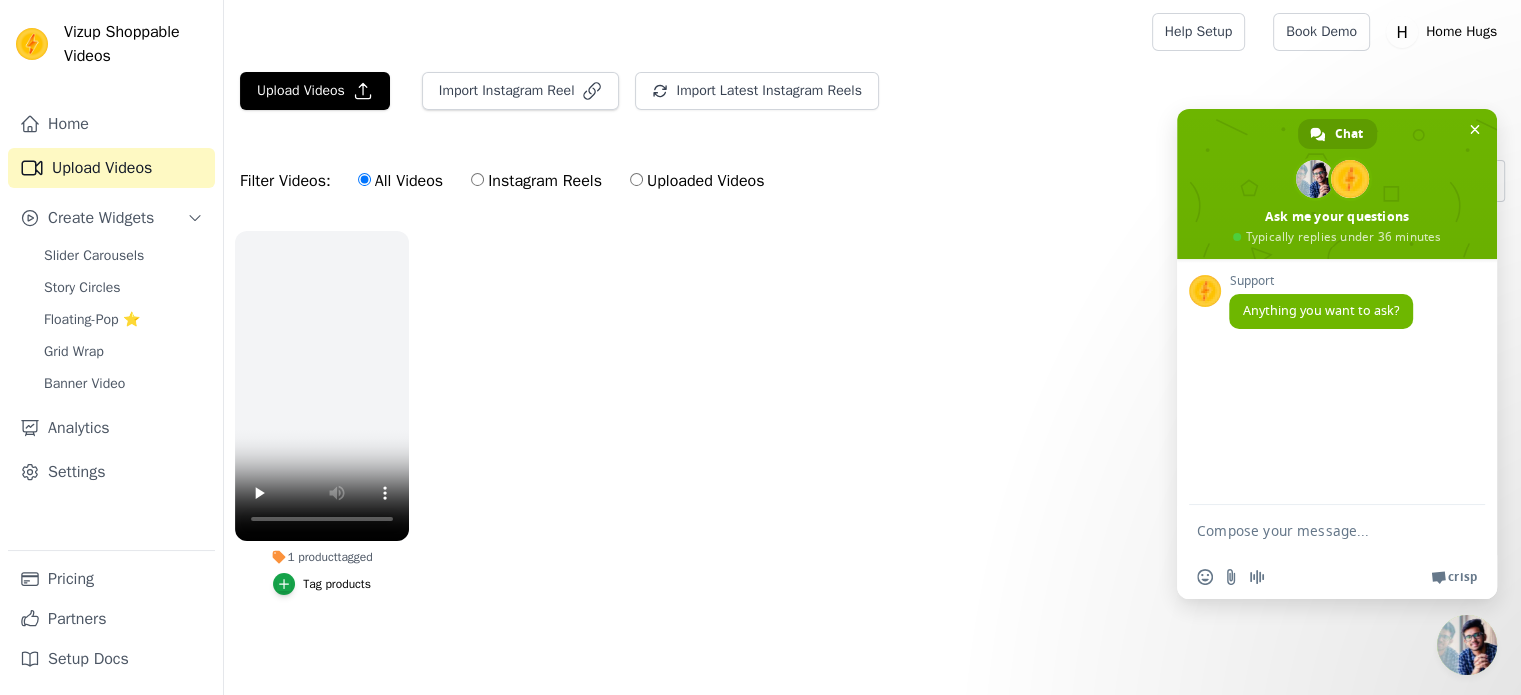 click at bounding box center (1317, 530) 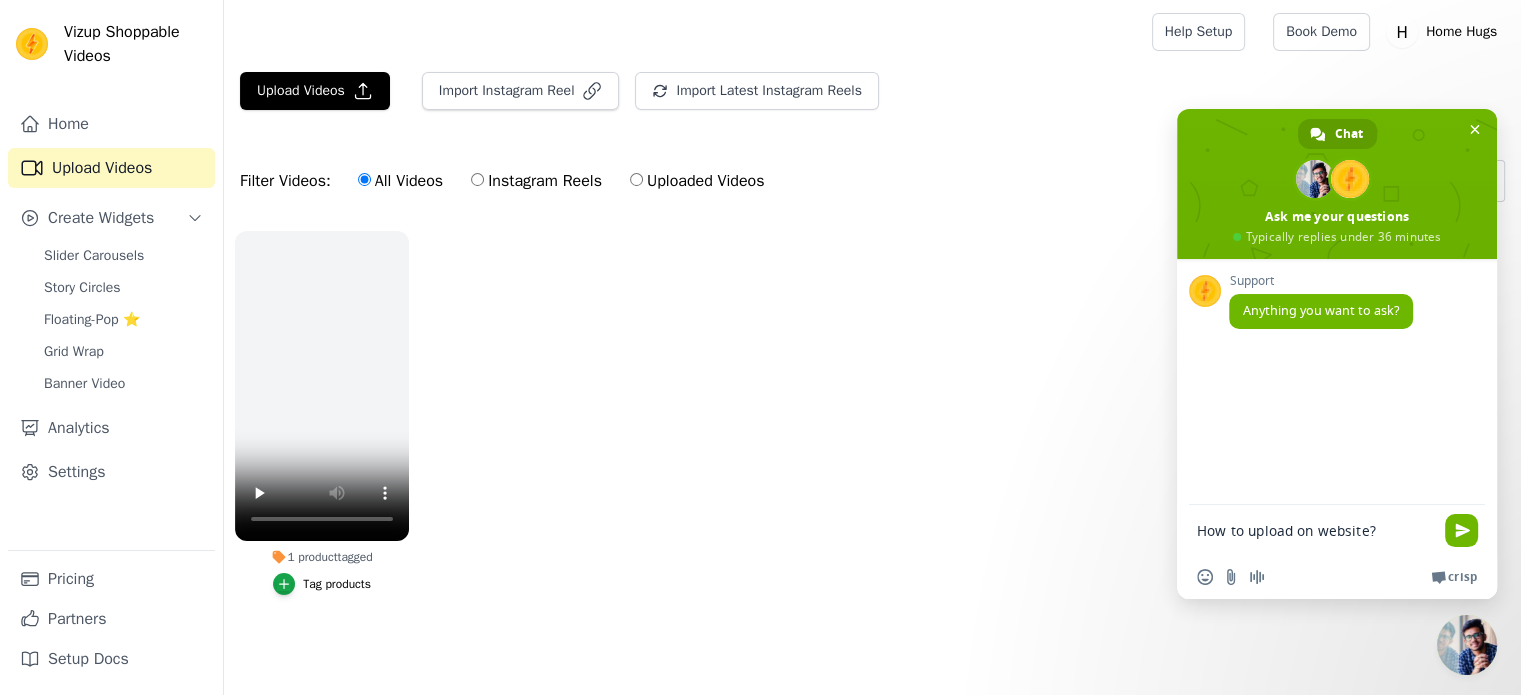 click on "How to upload on website?" at bounding box center [1317, 530] 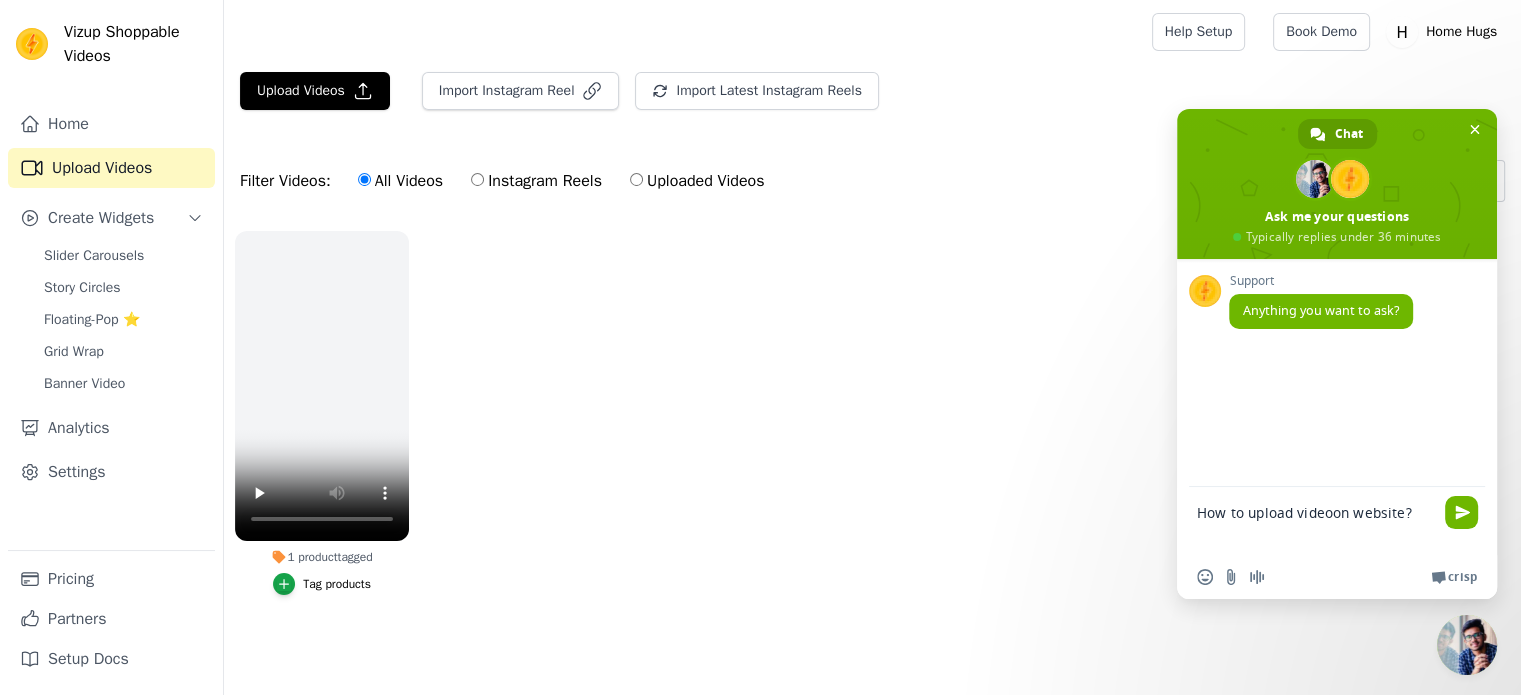 type on "How to upload video on website?" 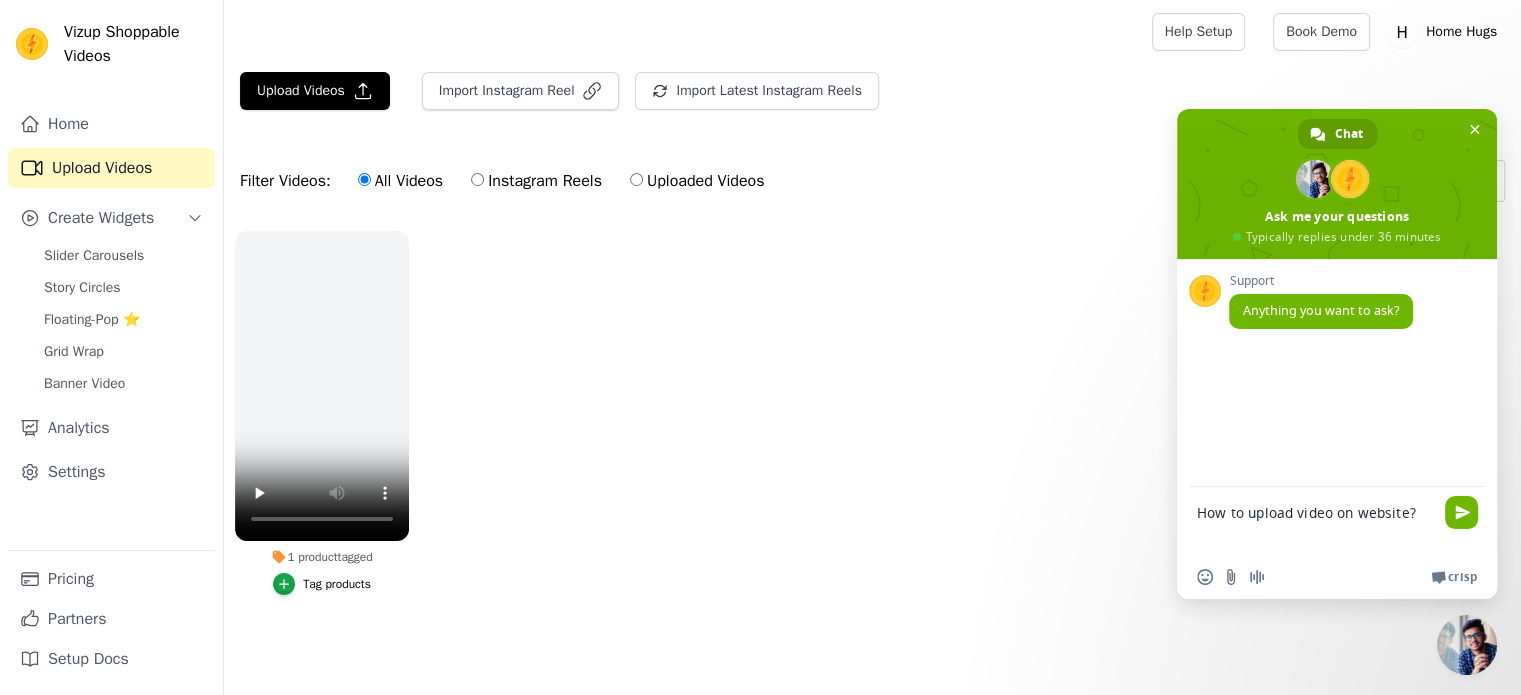 type 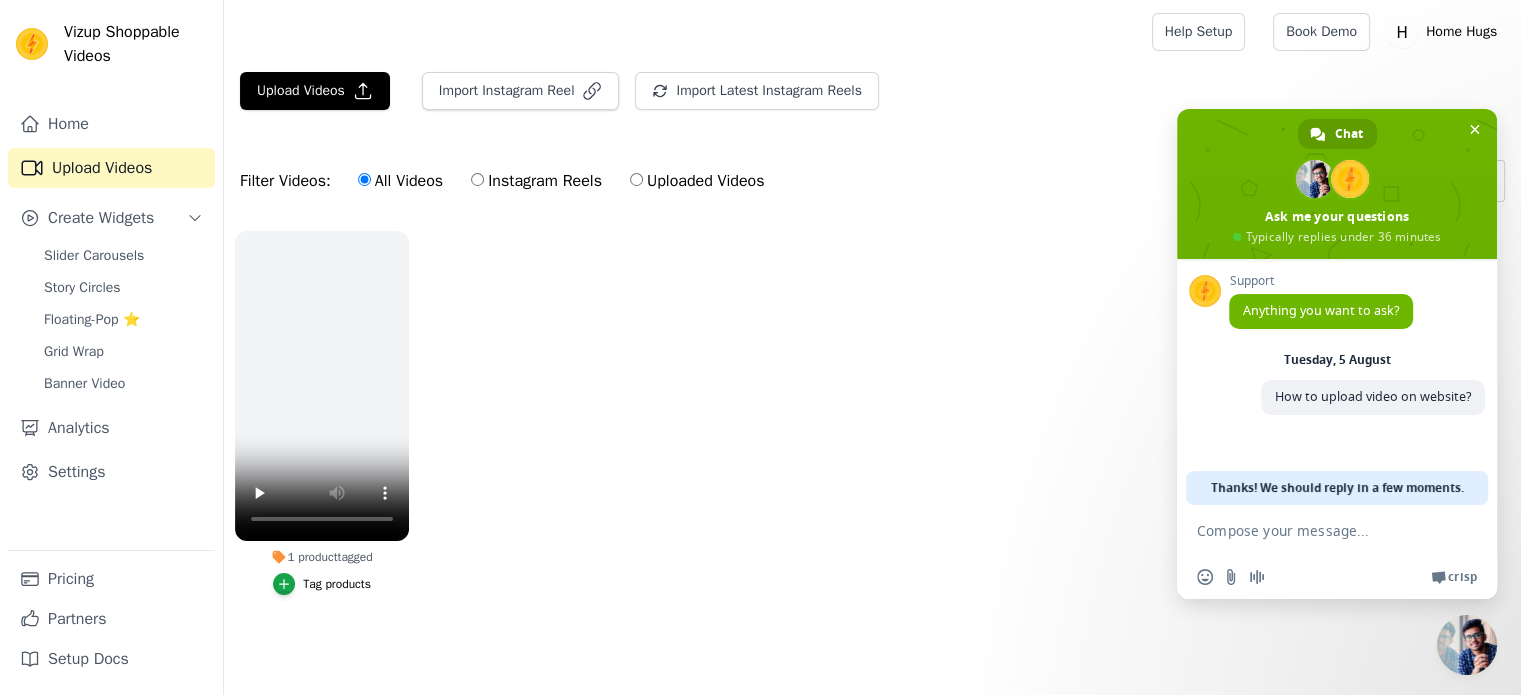 click on "1   product  tagged       Tag products" at bounding box center (872, 433) 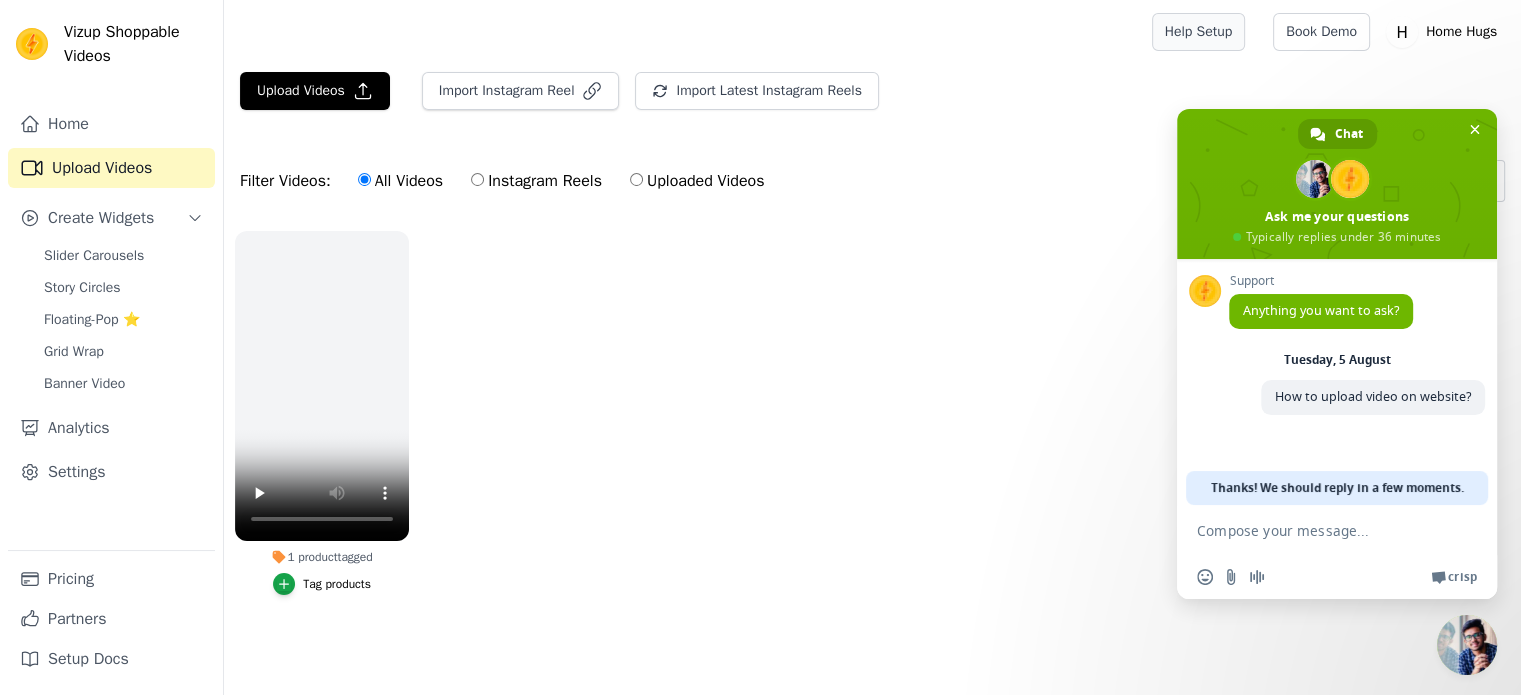 click on "Help Setup" at bounding box center (1199, 32) 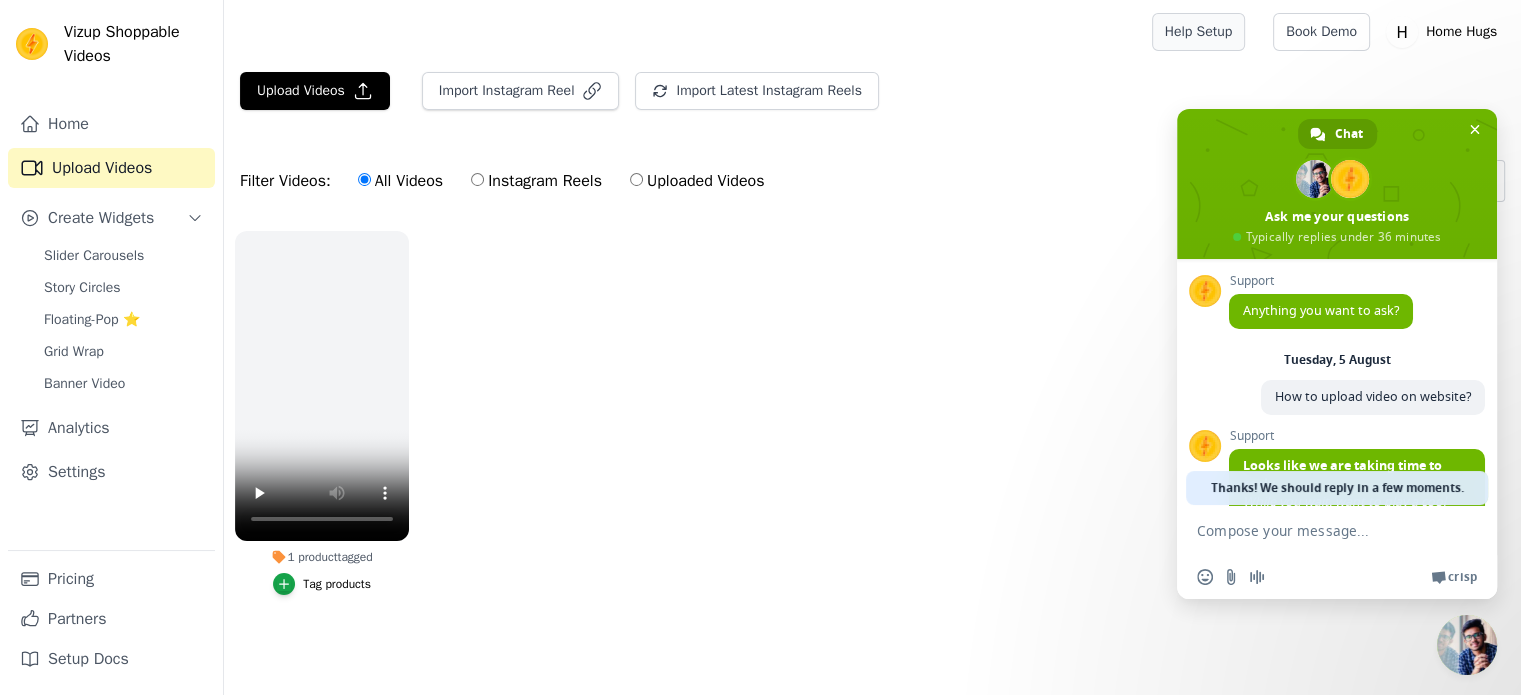 scroll, scrollTop: 136, scrollLeft: 0, axis: vertical 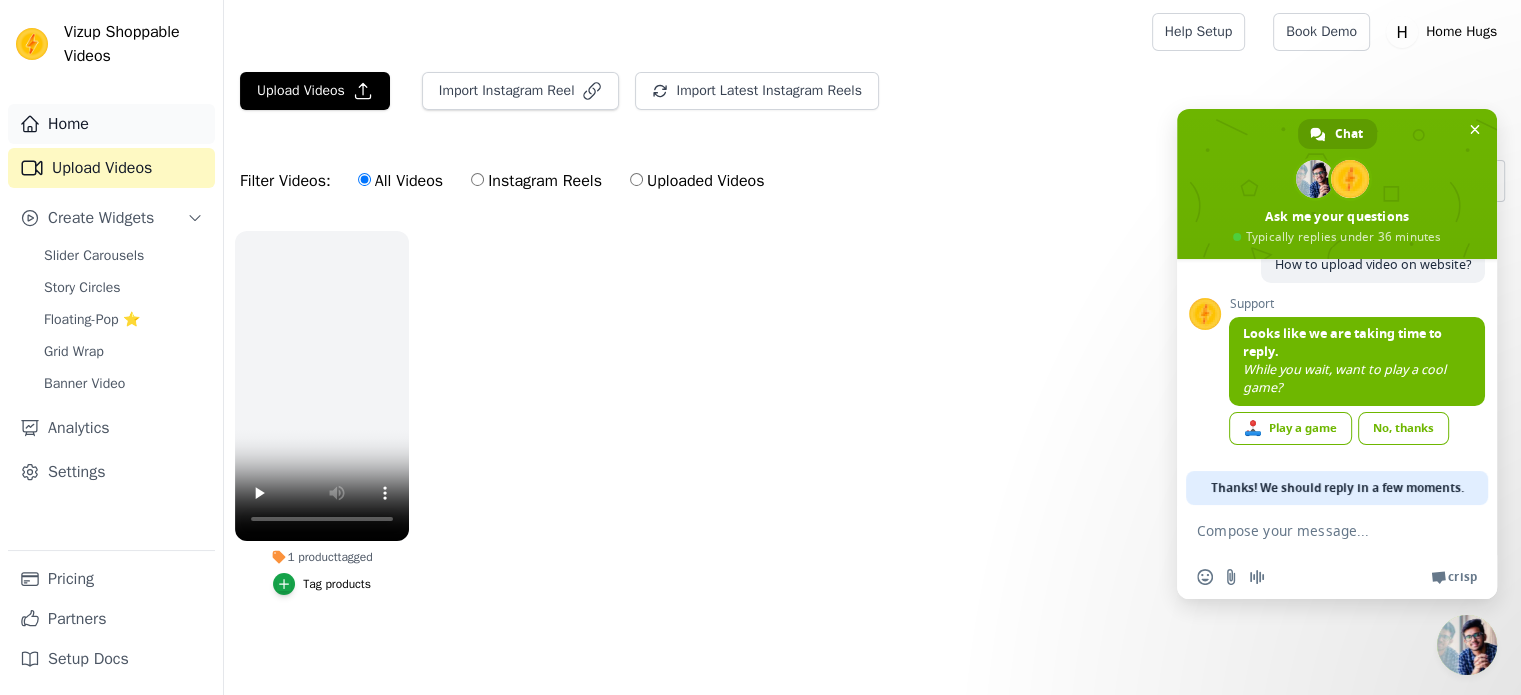 click on "Home" at bounding box center [111, 124] 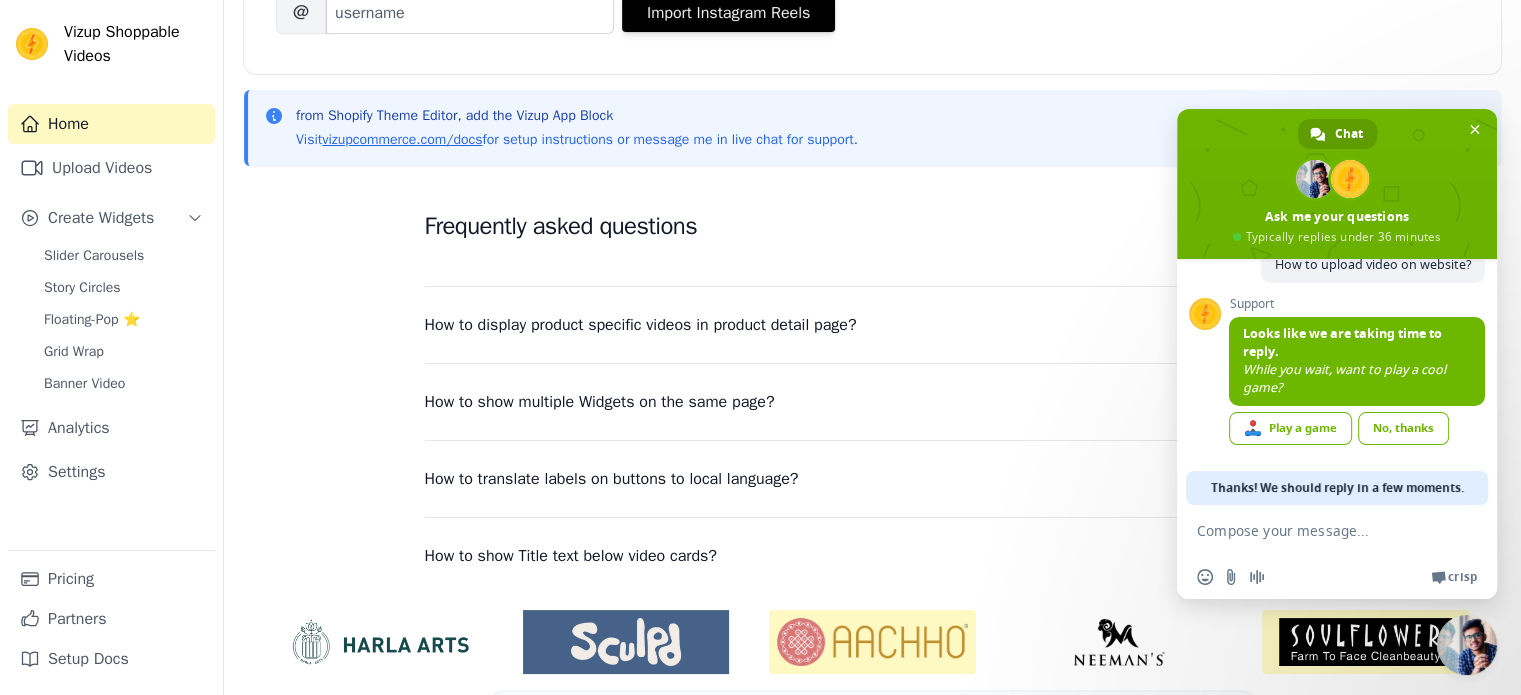 scroll, scrollTop: 425, scrollLeft: 0, axis: vertical 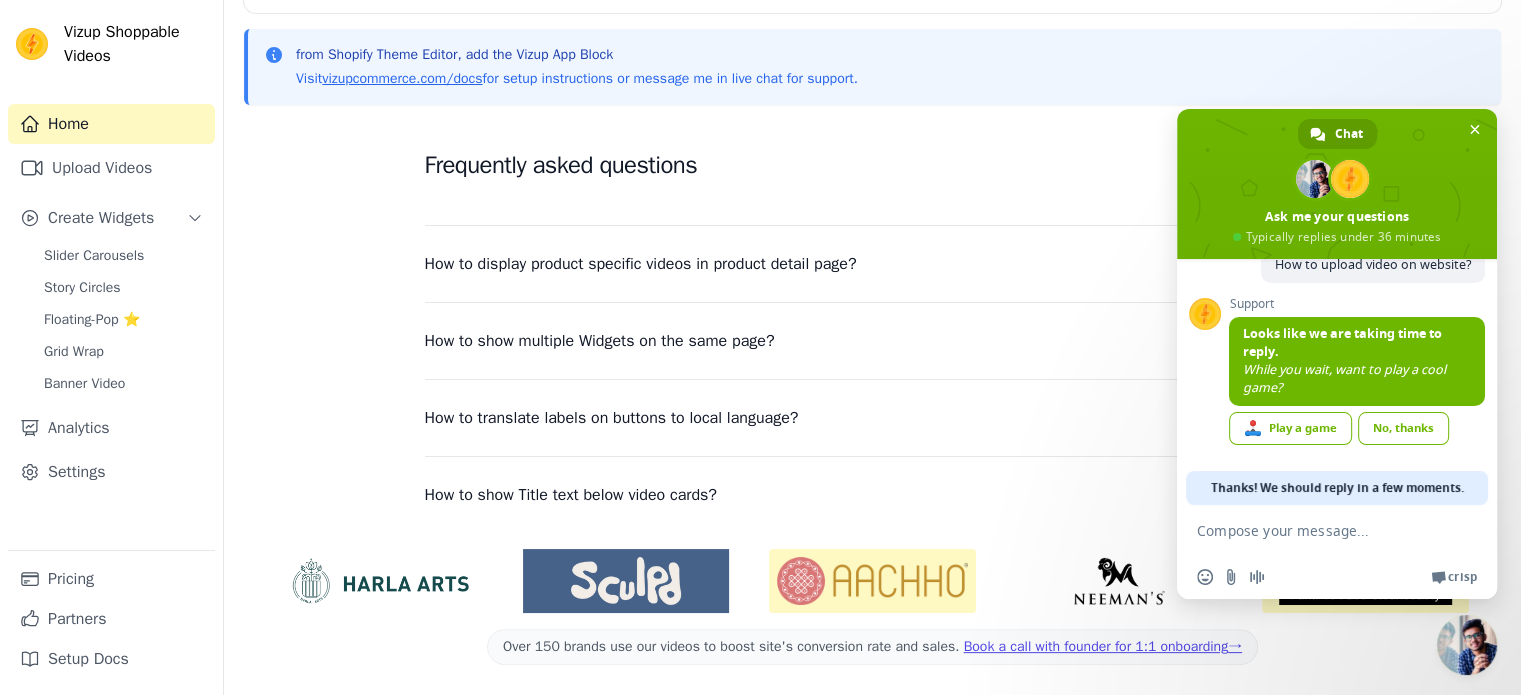 click on "How to display product specific videos in product detail page?" at bounding box center [641, 264] 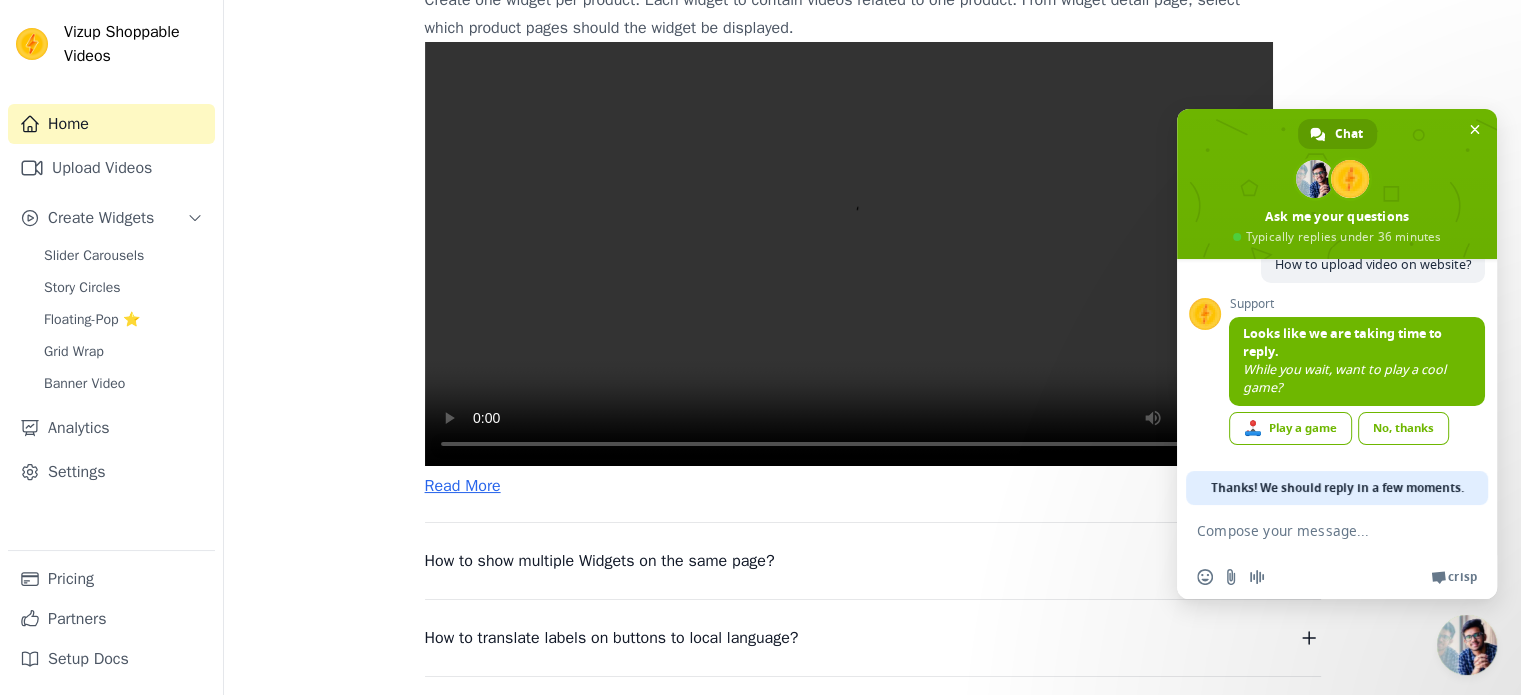 scroll, scrollTop: 728, scrollLeft: 0, axis: vertical 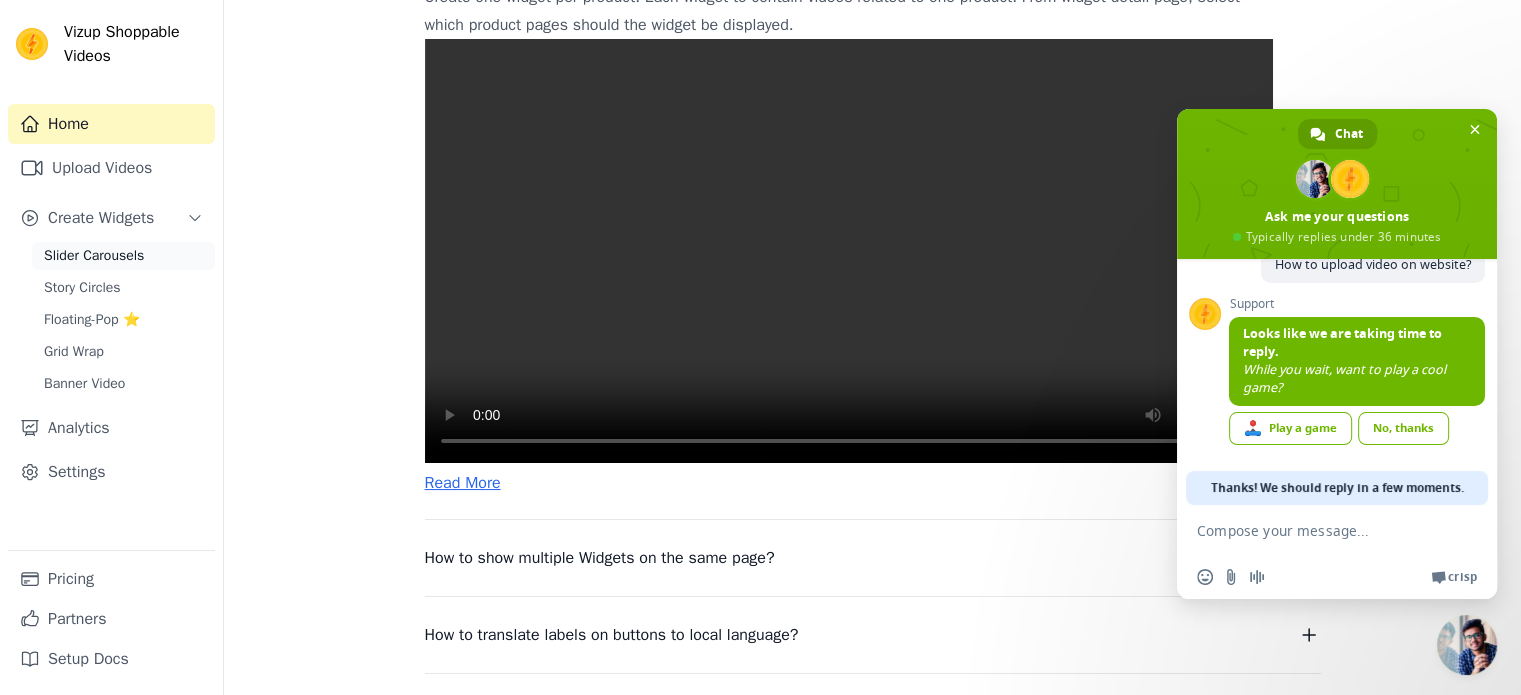 click on "Slider Carousels" at bounding box center (94, 256) 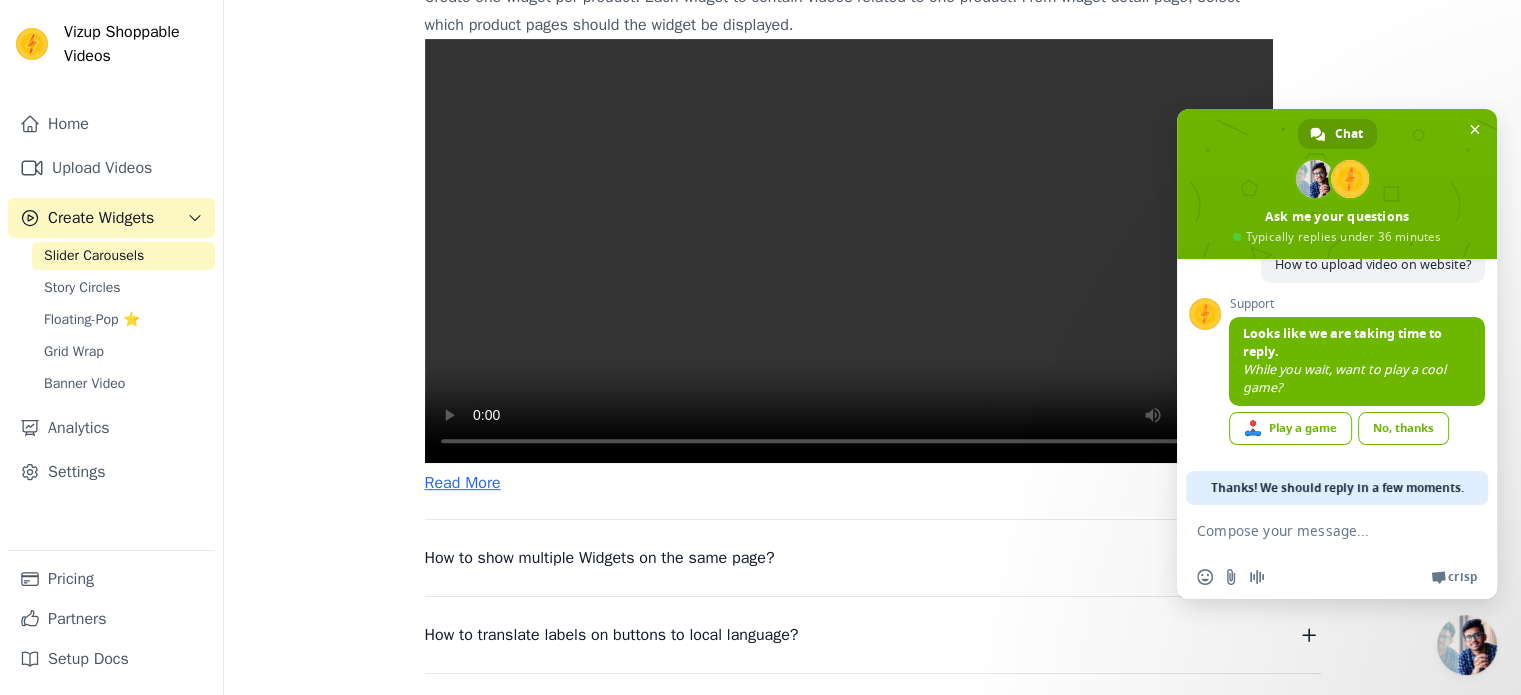 scroll, scrollTop: 0, scrollLeft: 0, axis: both 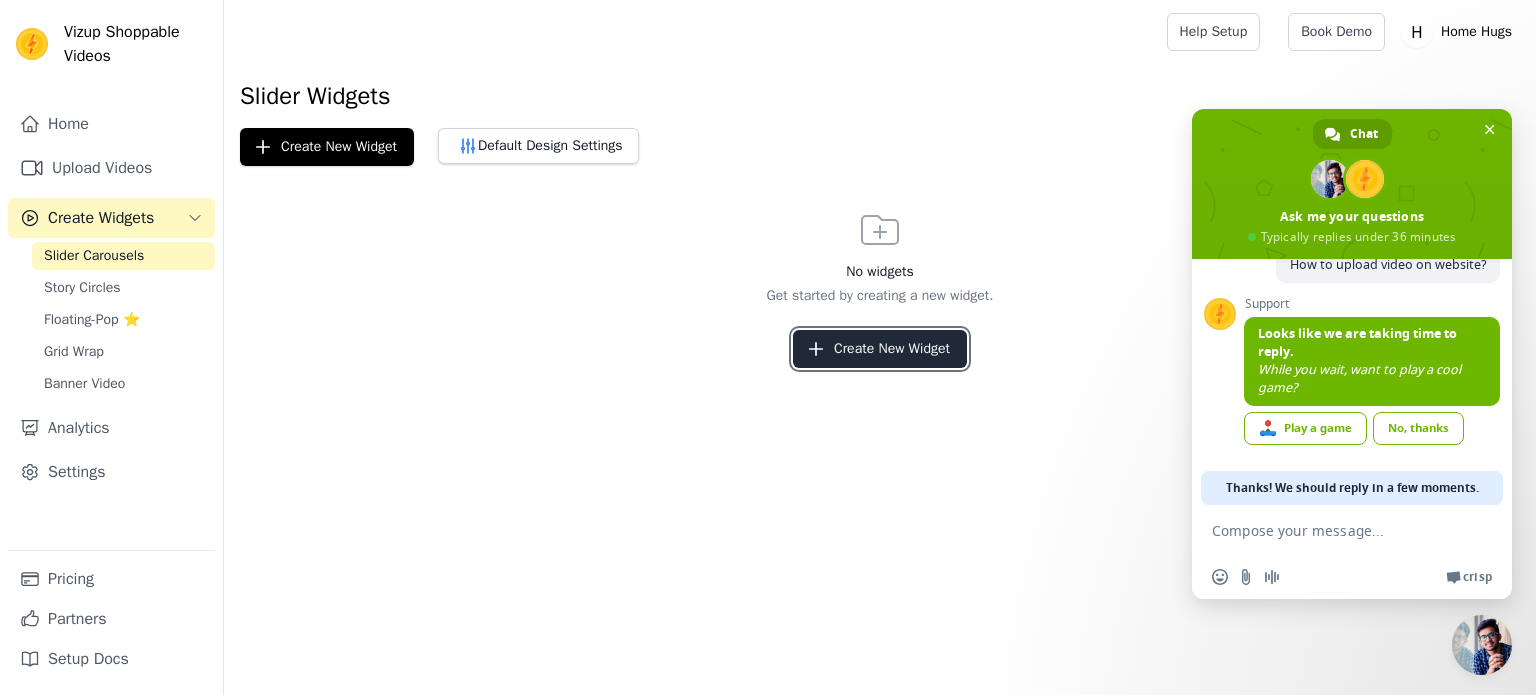 click on "Create New Widget" at bounding box center (880, 349) 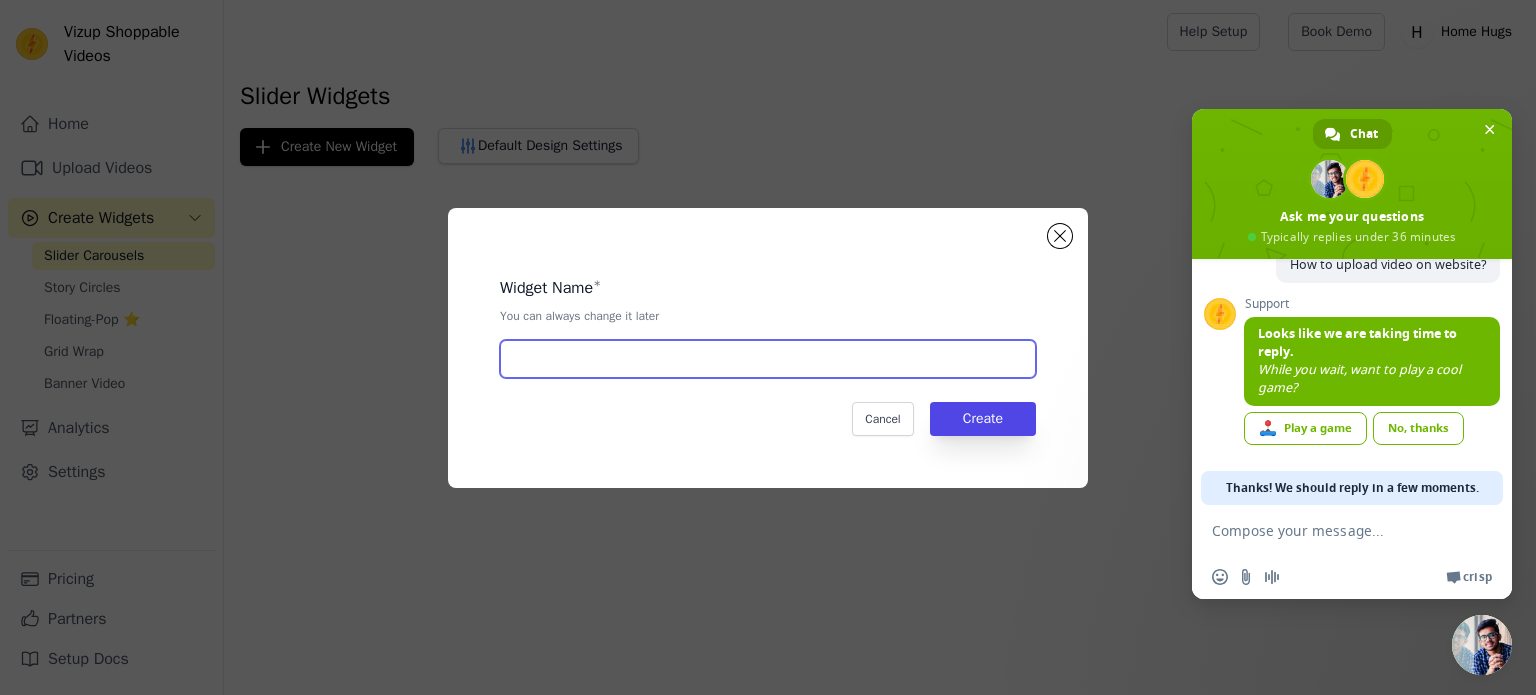 click at bounding box center (768, 359) 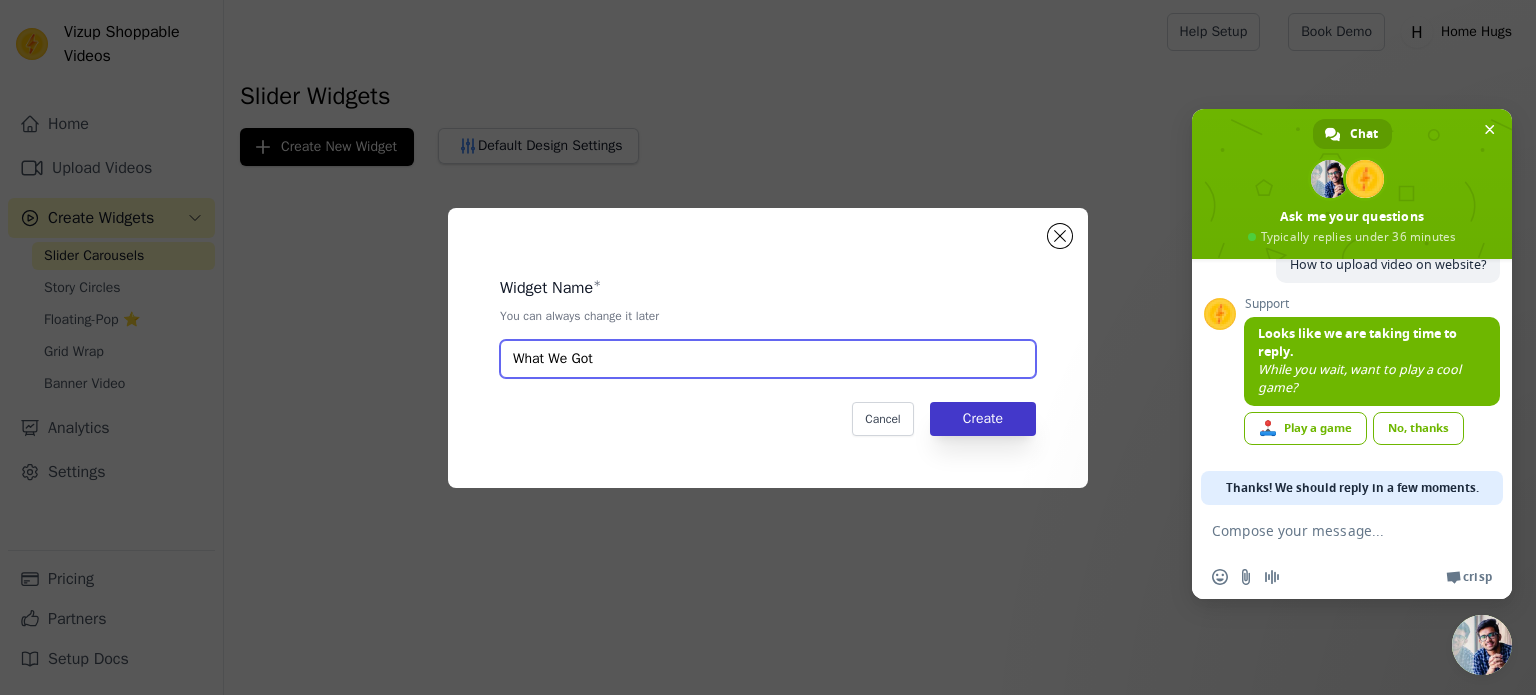 type on "What We Got" 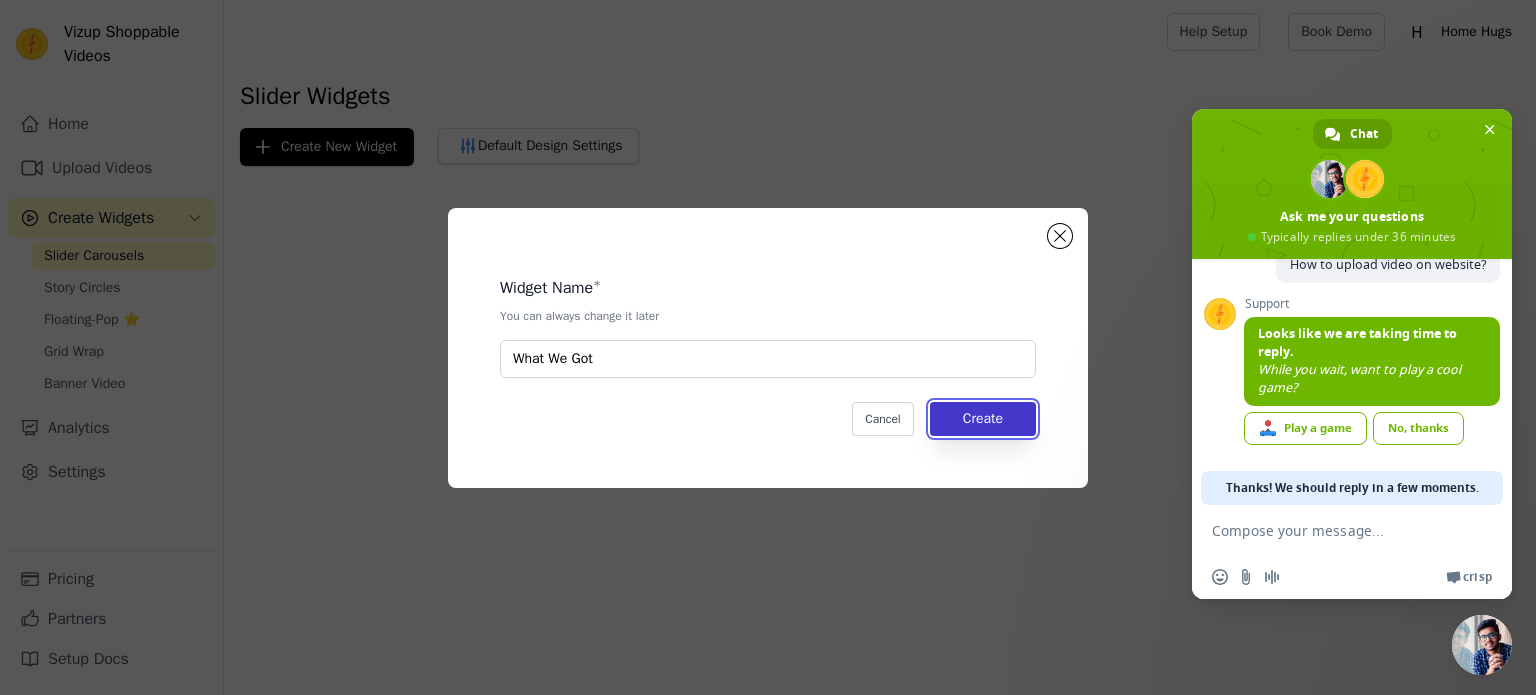 click on "Create" at bounding box center [983, 419] 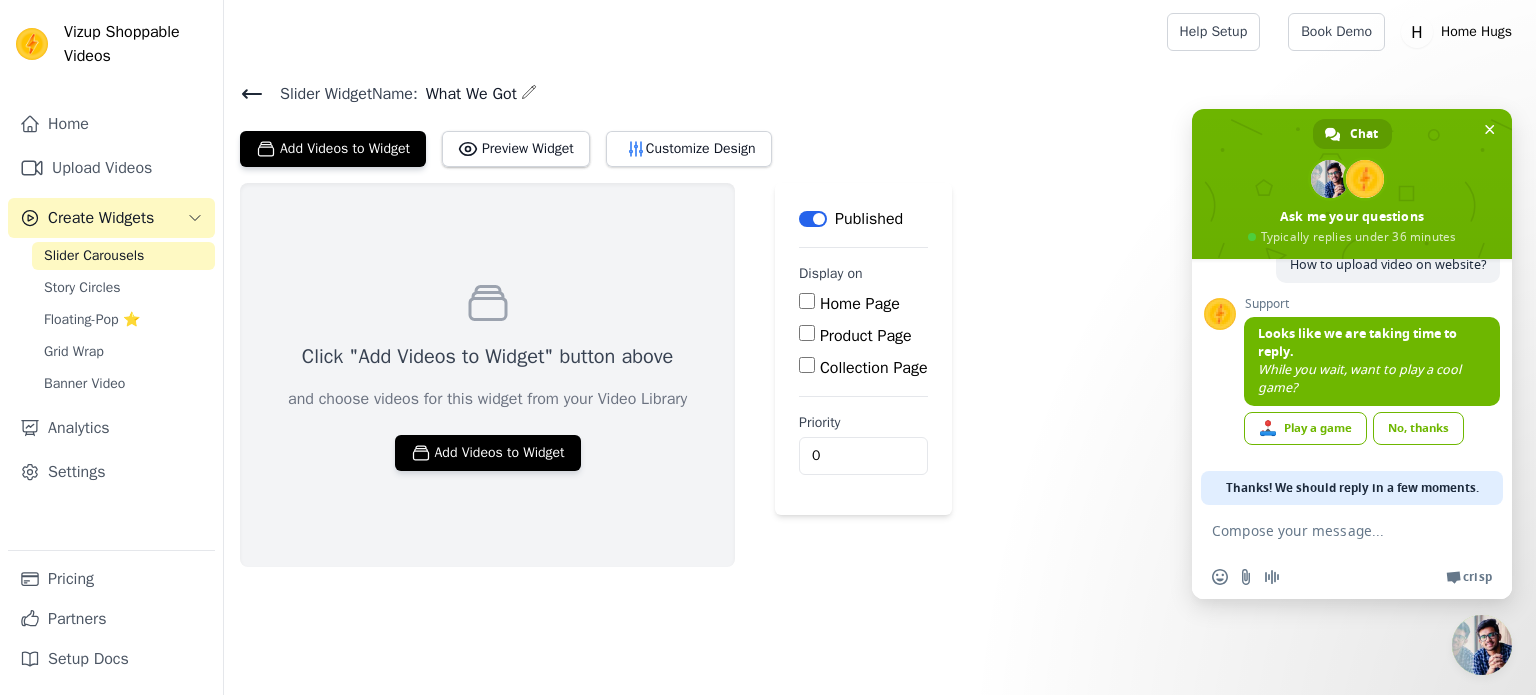 click on "Home Page" at bounding box center [807, 301] 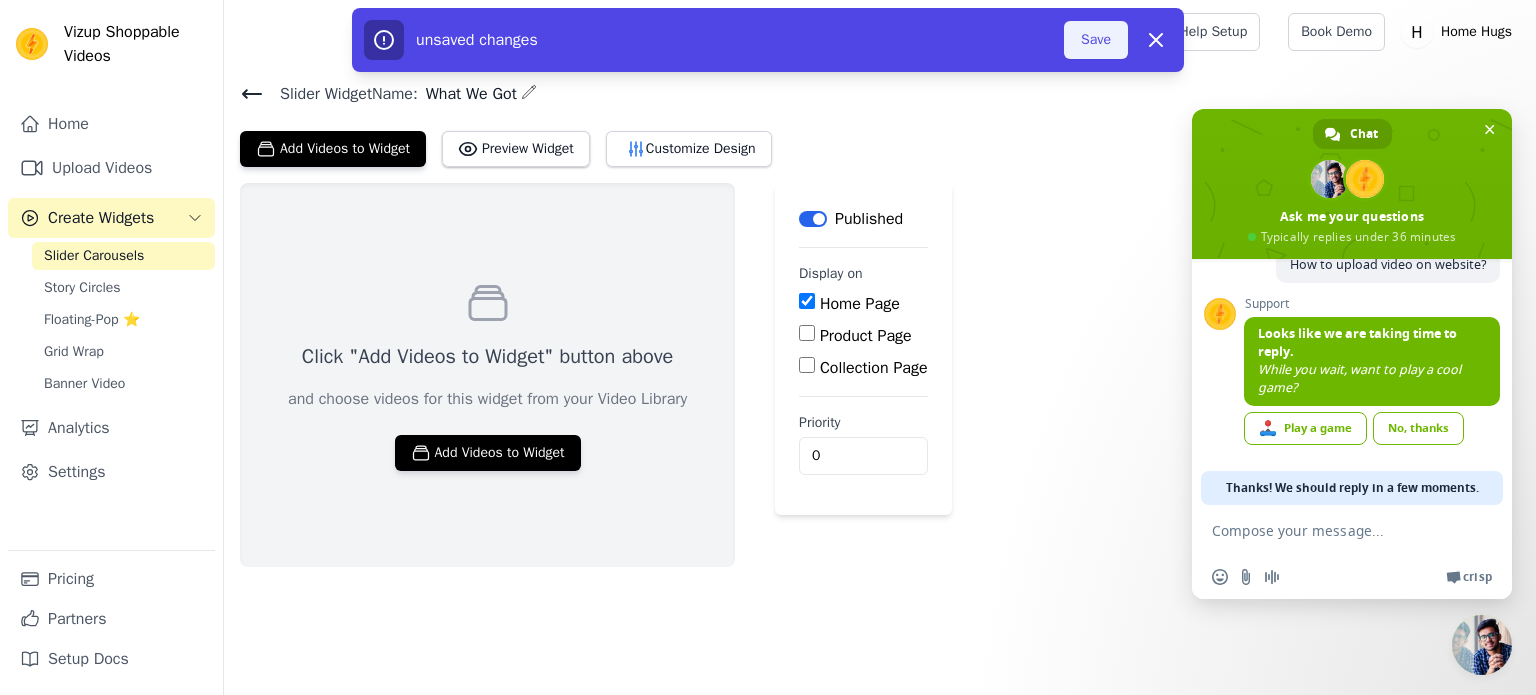 click on "Save" at bounding box center [1096, 40] 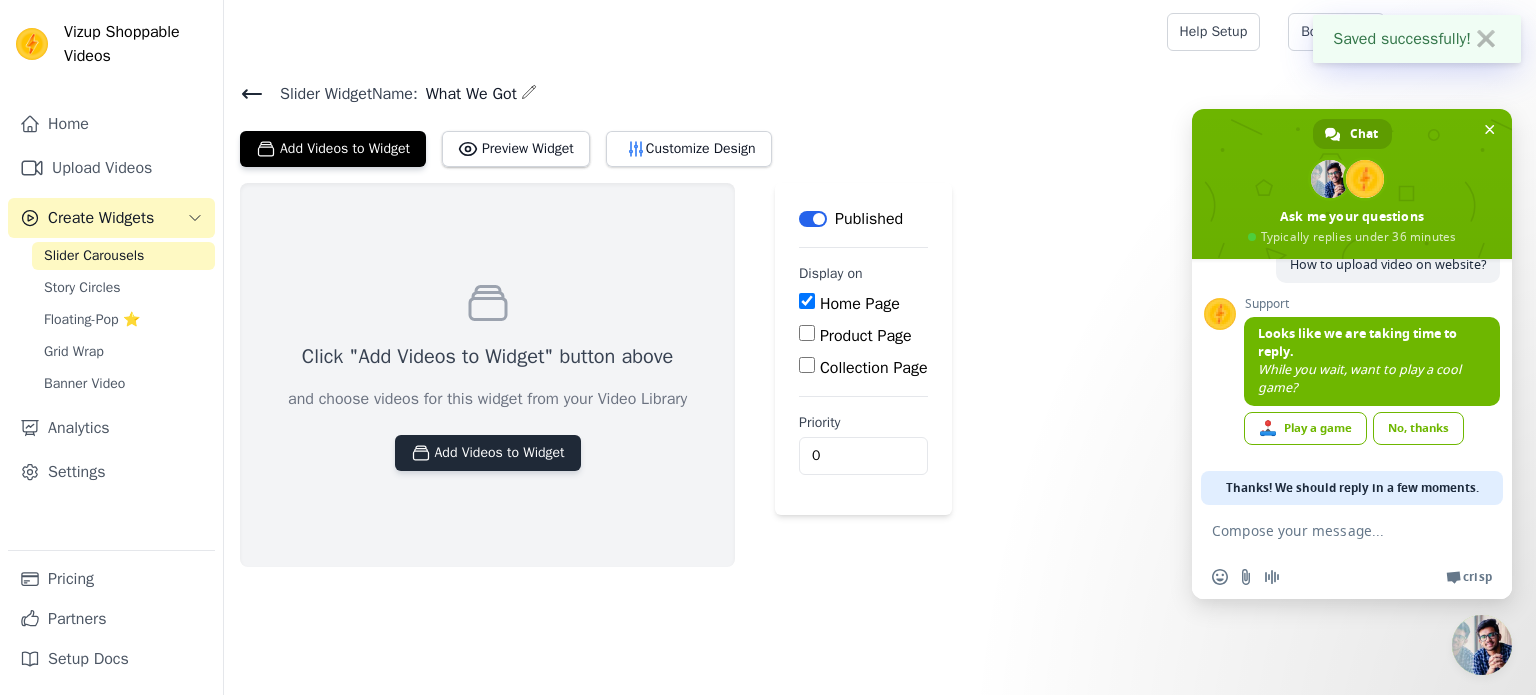 click on "Add Videos to Widget" at bounding box center (488, 453) 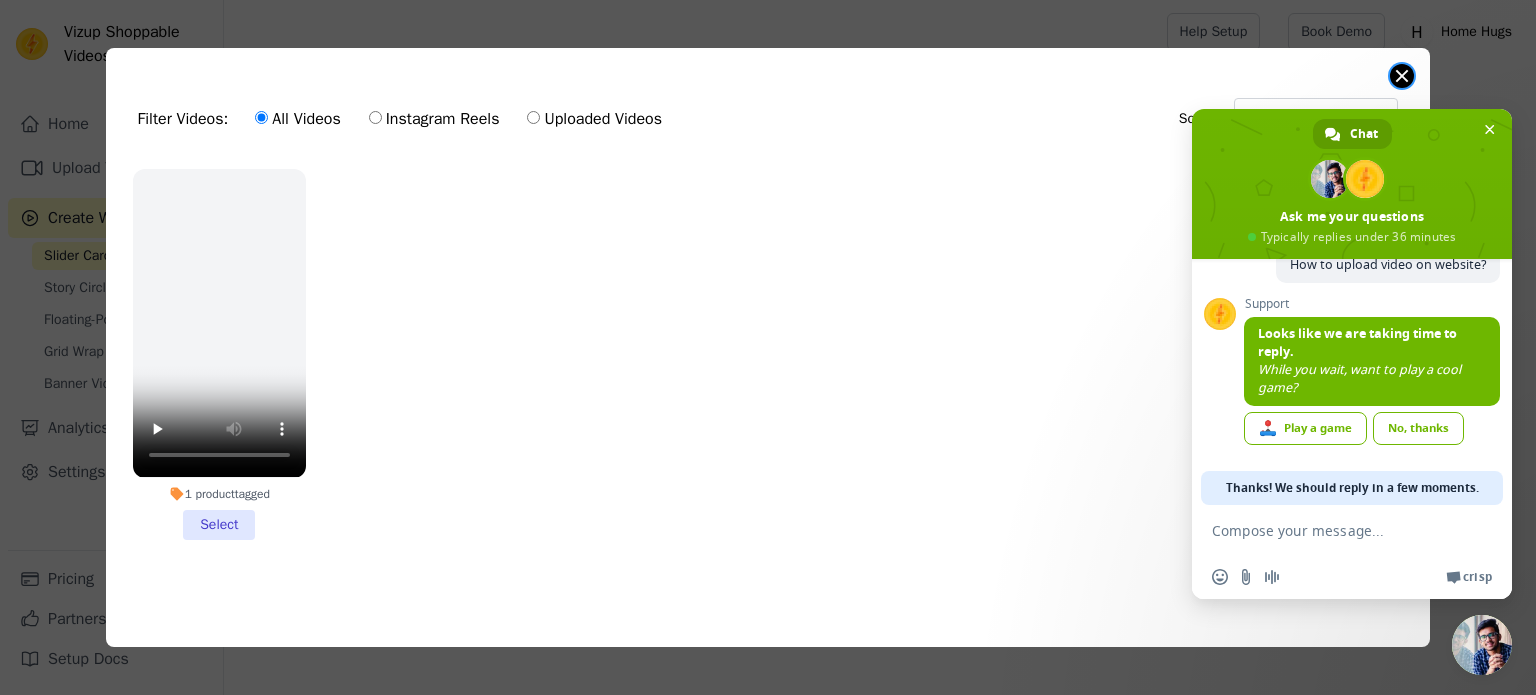 click at bounding box center (1402, 76) 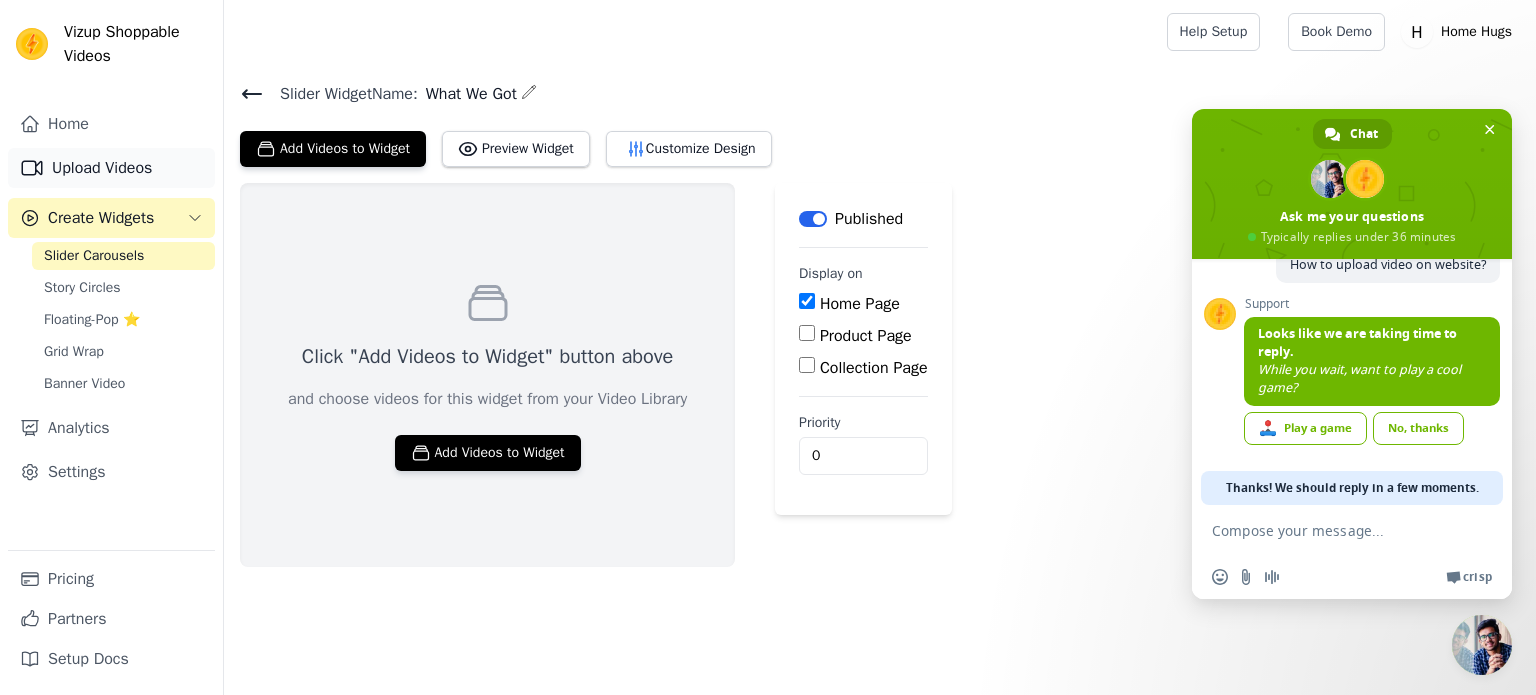 click on "Upload Videos" at bounding box center [111, 168] 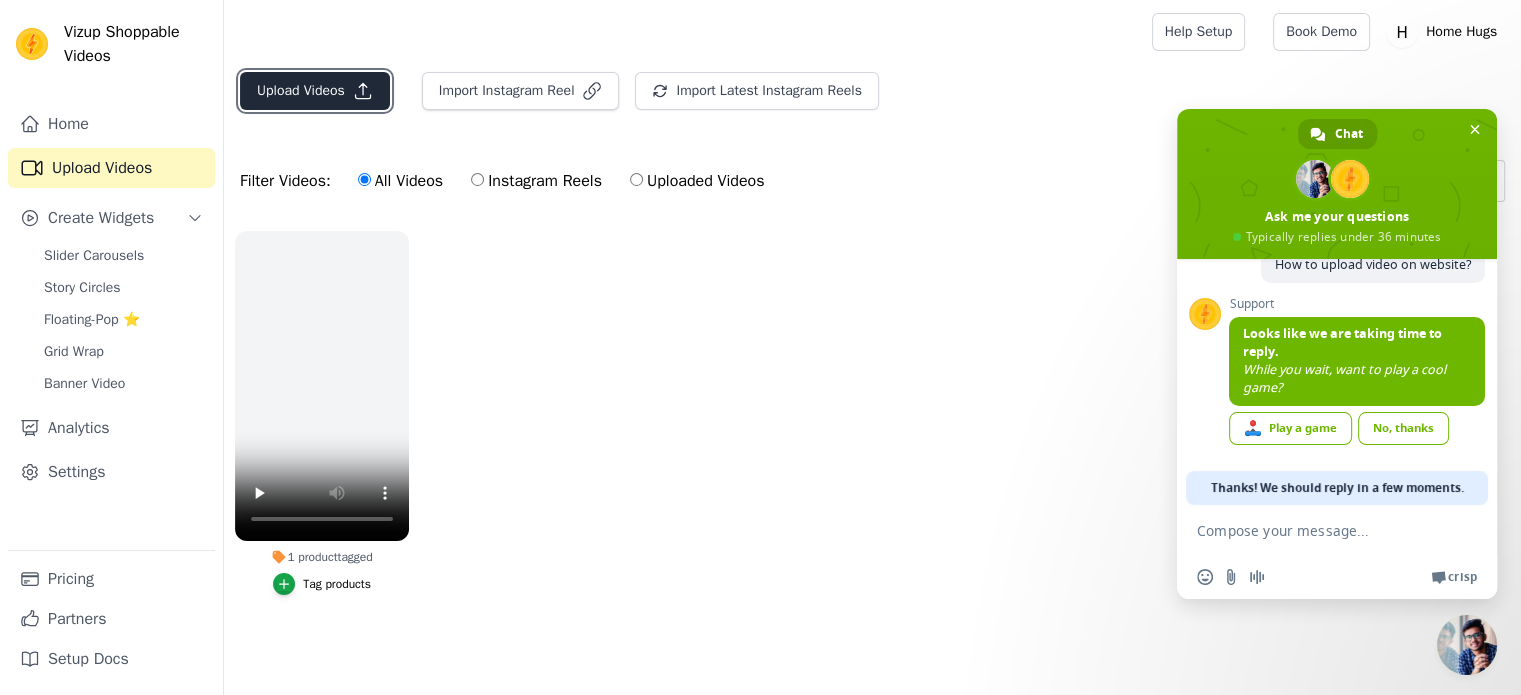 click on "Upload Videos" at bounding box center [315, 91] 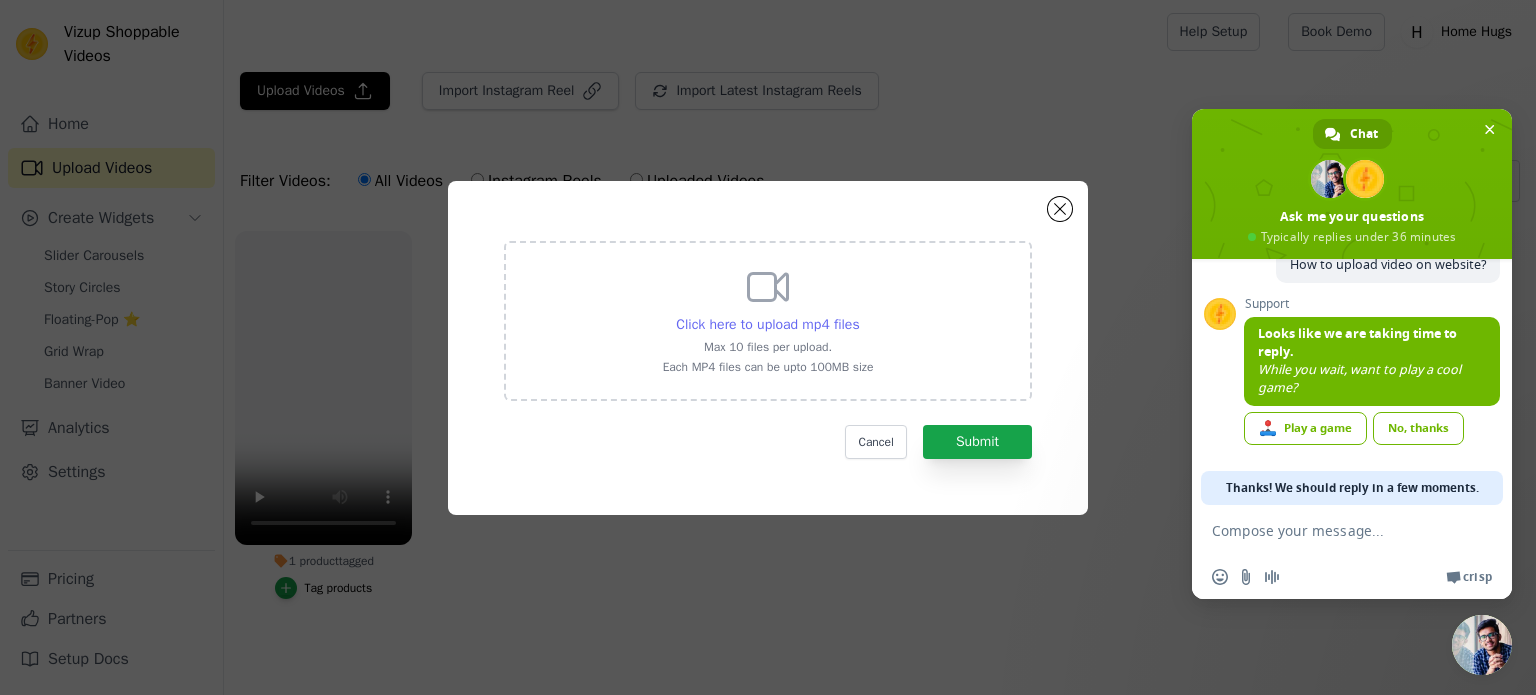 click on "Click here to upload mp4 files" at bounding box center (767, 324) 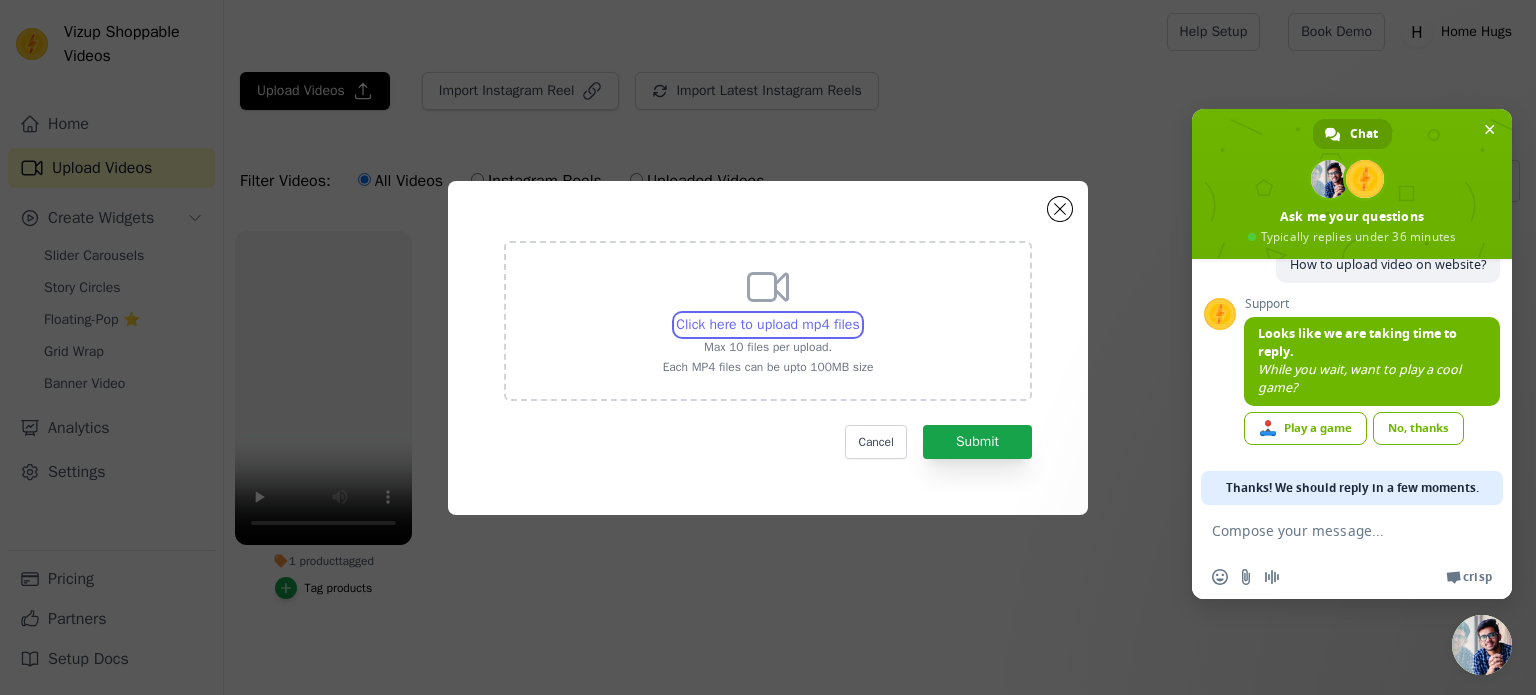 type on "C:\fakepath\ssstik.io_1752333046273.mp4" 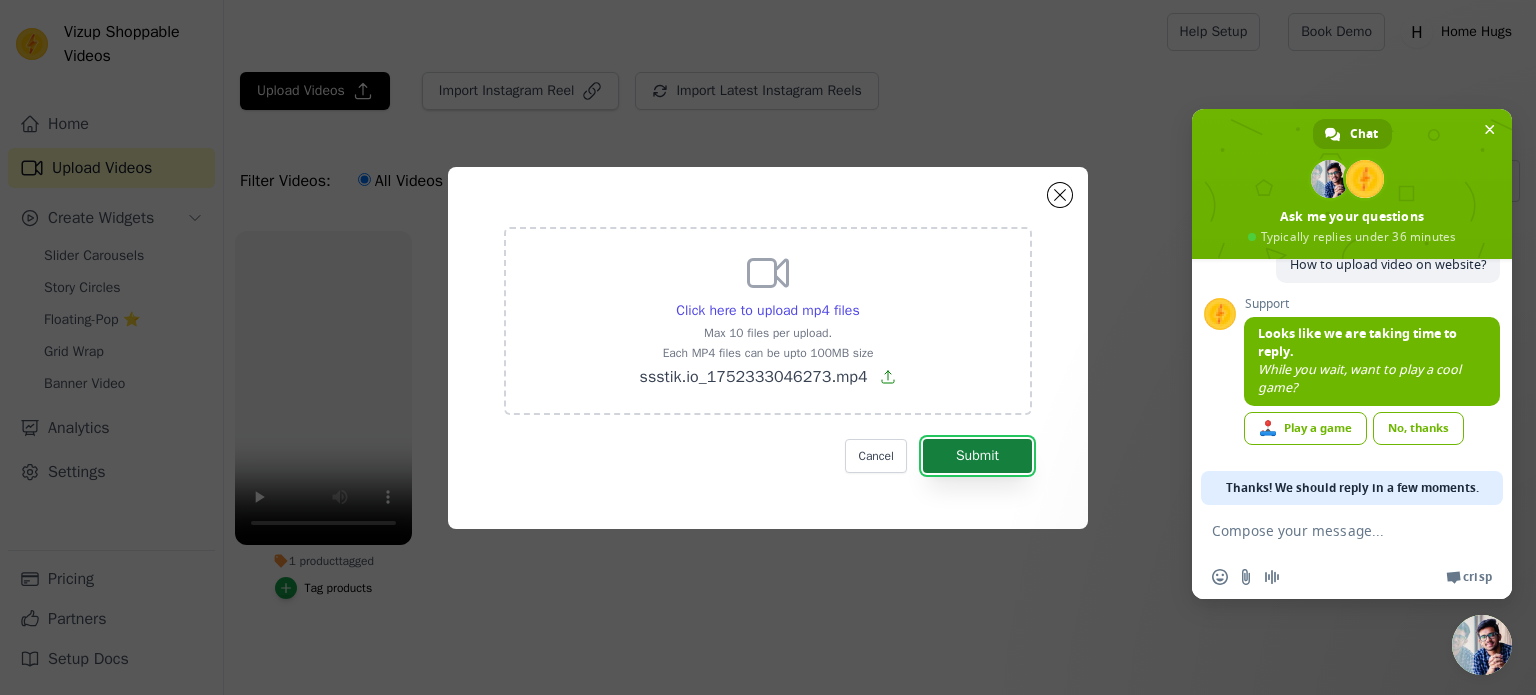 click on "Submit" at bounding box center [977, 456] 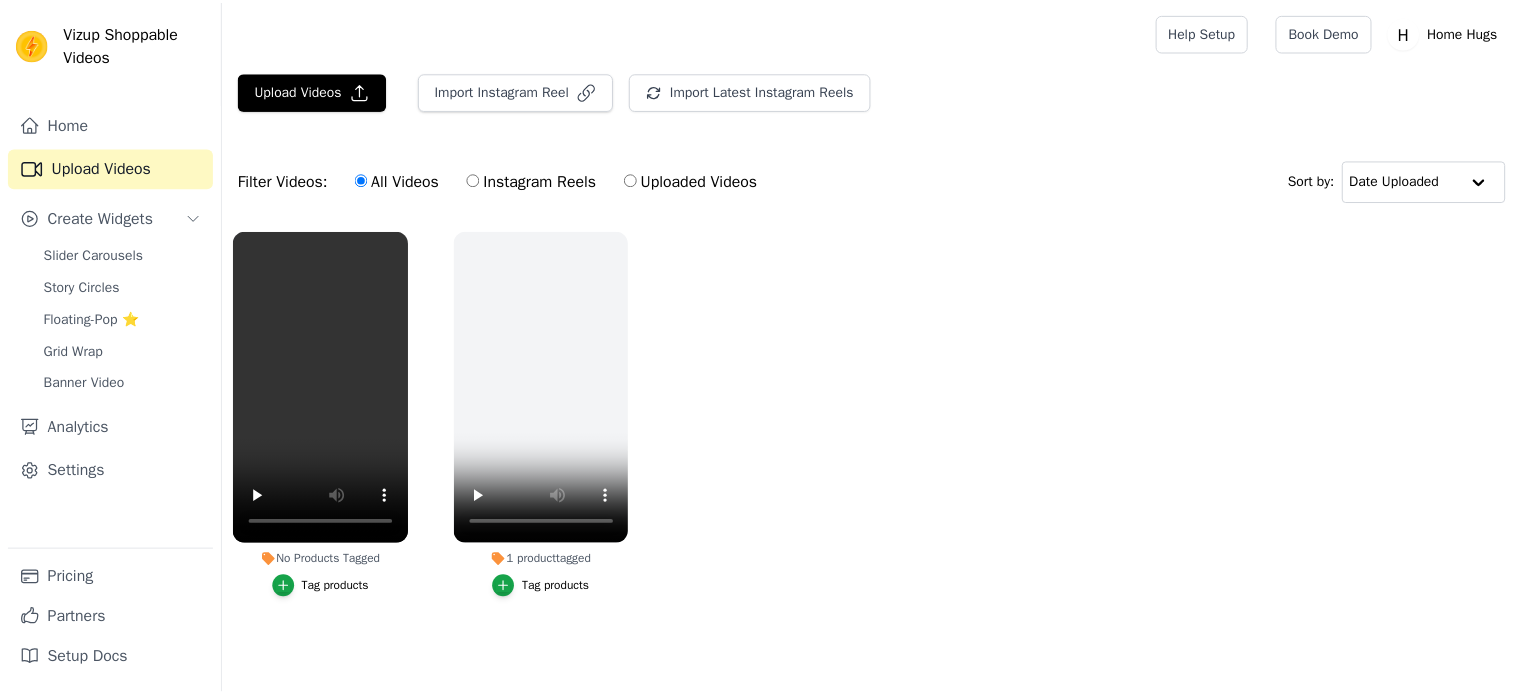 scroll, scrollTop: 0, scrollLeft: 0, axis: both 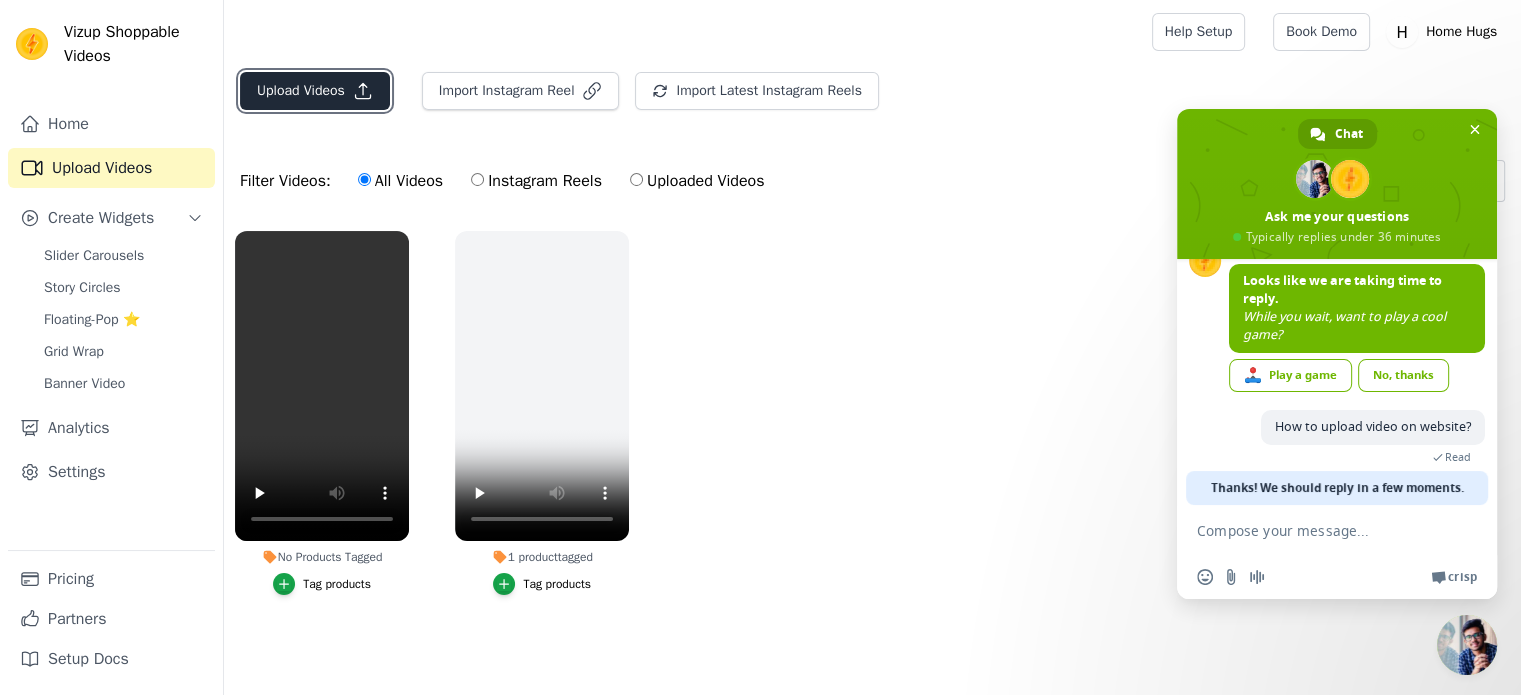click on "Upload Videos" at bounding box center (315, 91) 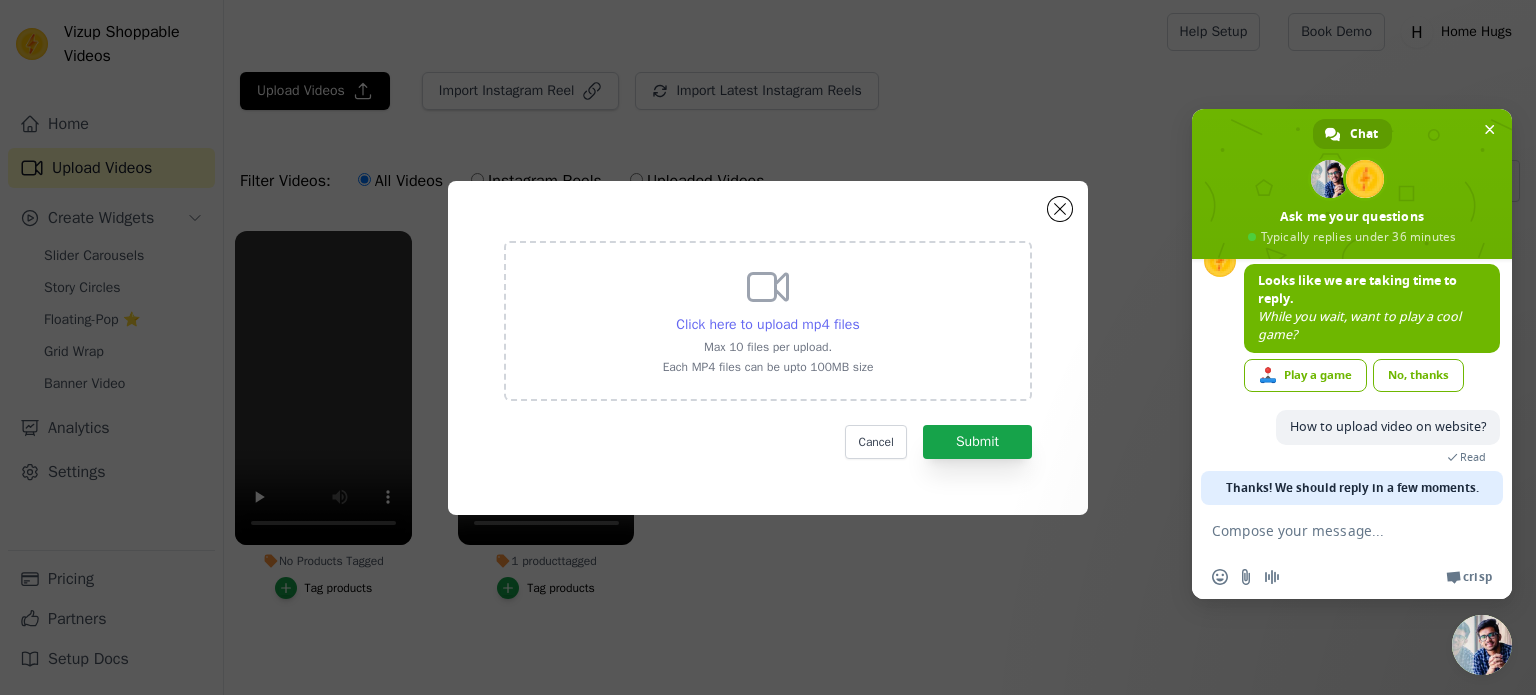 click on "Click here to upload mp4 files" at bounding box center (767, 324) 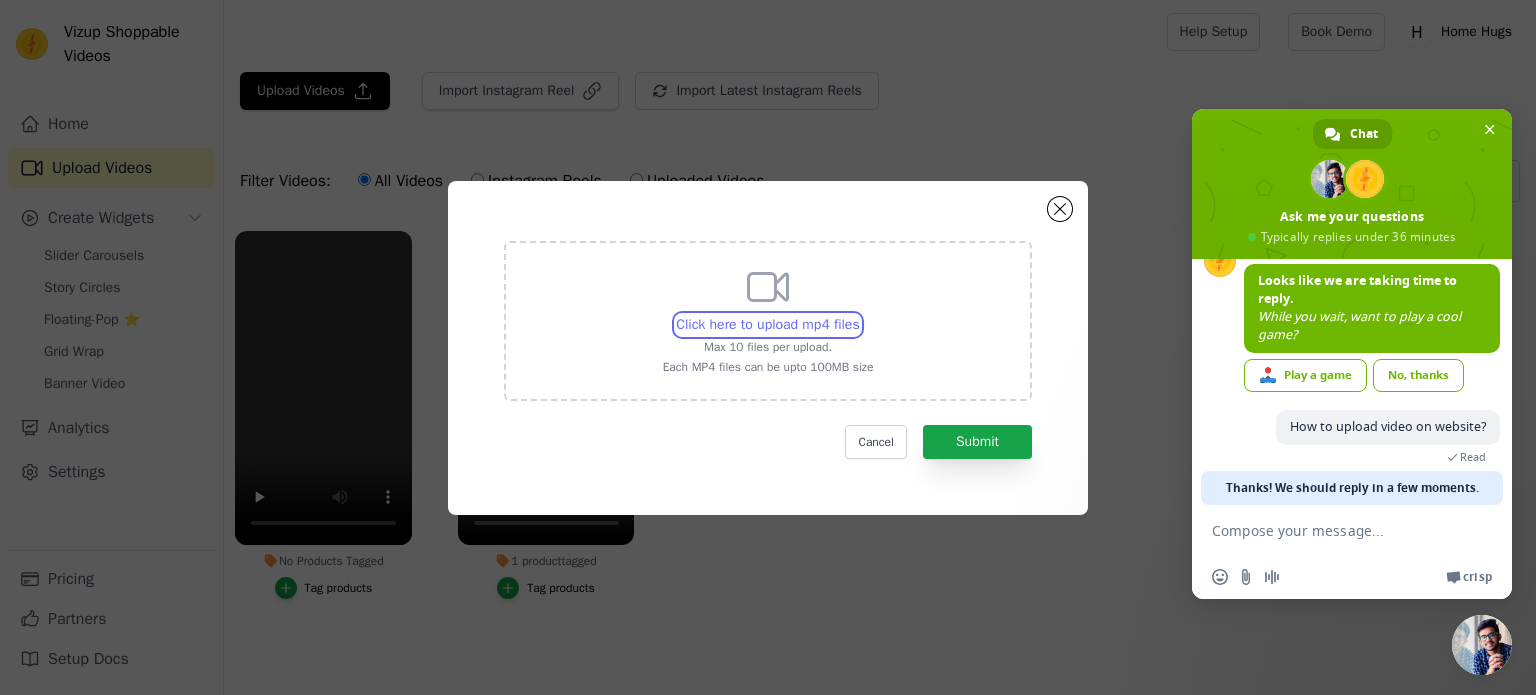 click on "Click here to upload mp4 files     Max 10 files per upload.   Each MP4 files can be upto 100MB size" at bounding box center [859, 314] 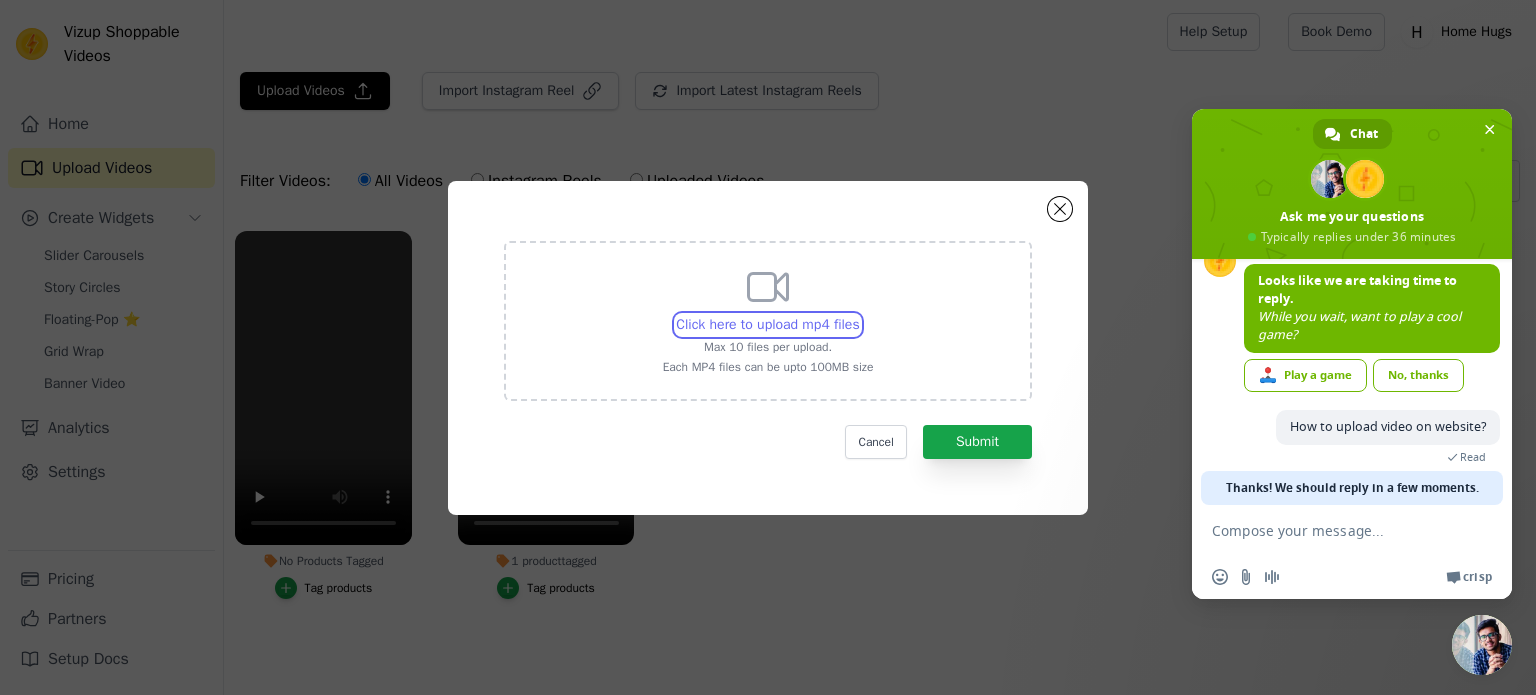 type on "C:\fakepath\tiktokio.com_aXsJnTLEaTxyPQGxbmdA.mp4" 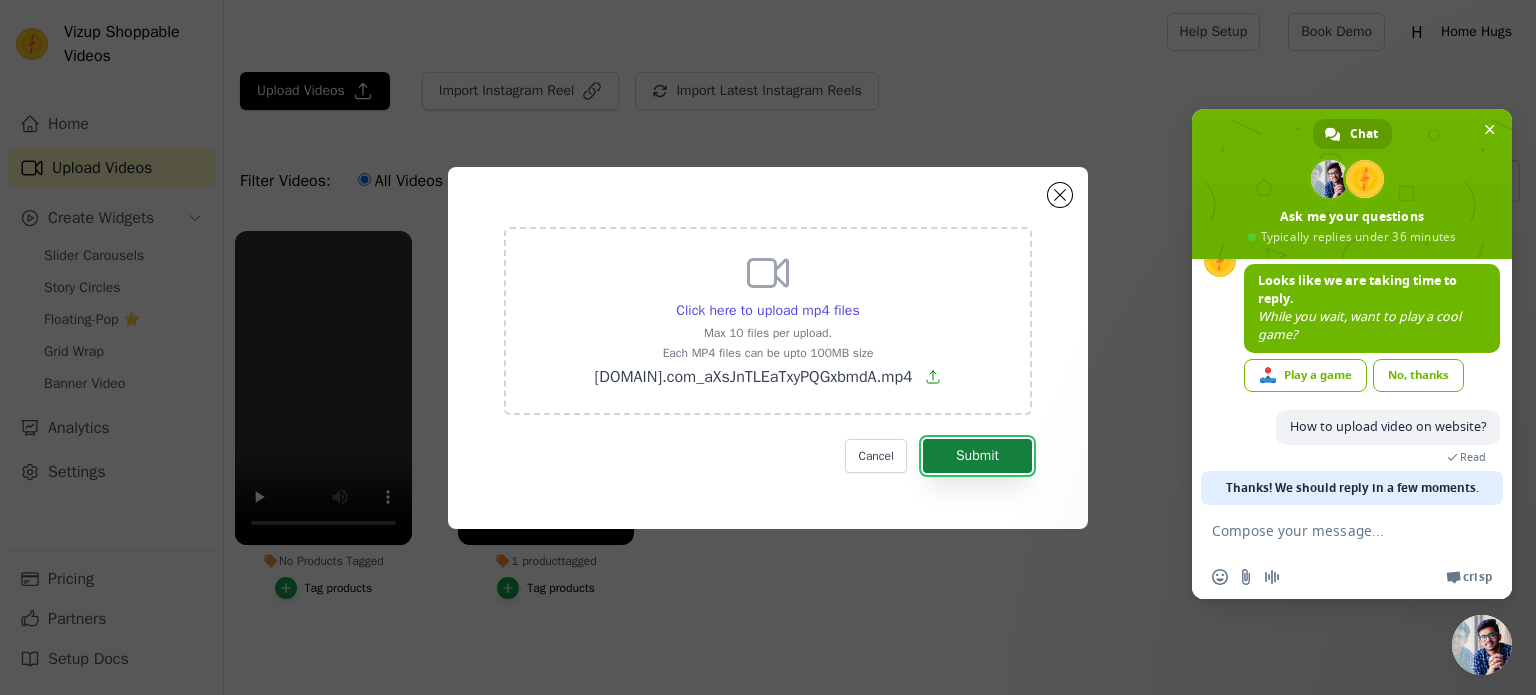 click on "Submit" at bounding box center [977, 456] 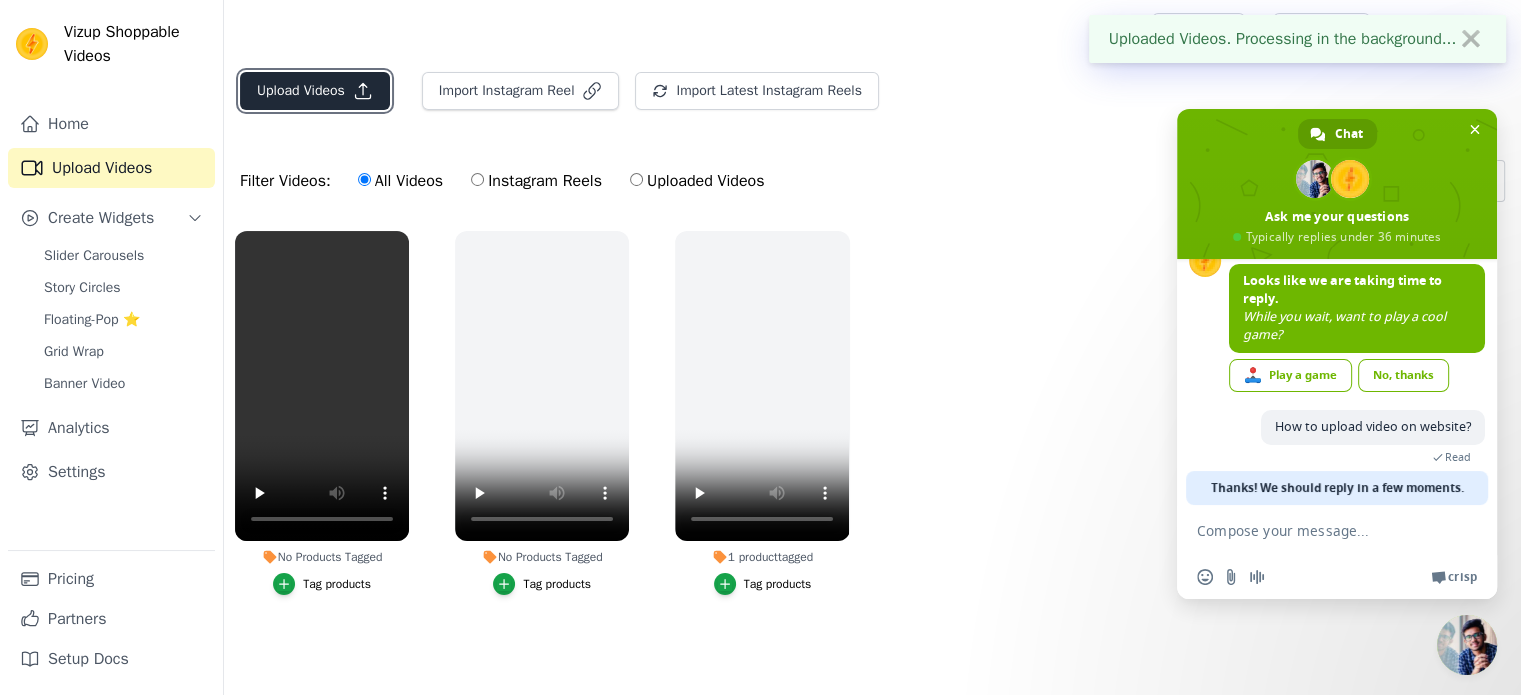 click on "Upload Videos" at bounding box center [315, 91] 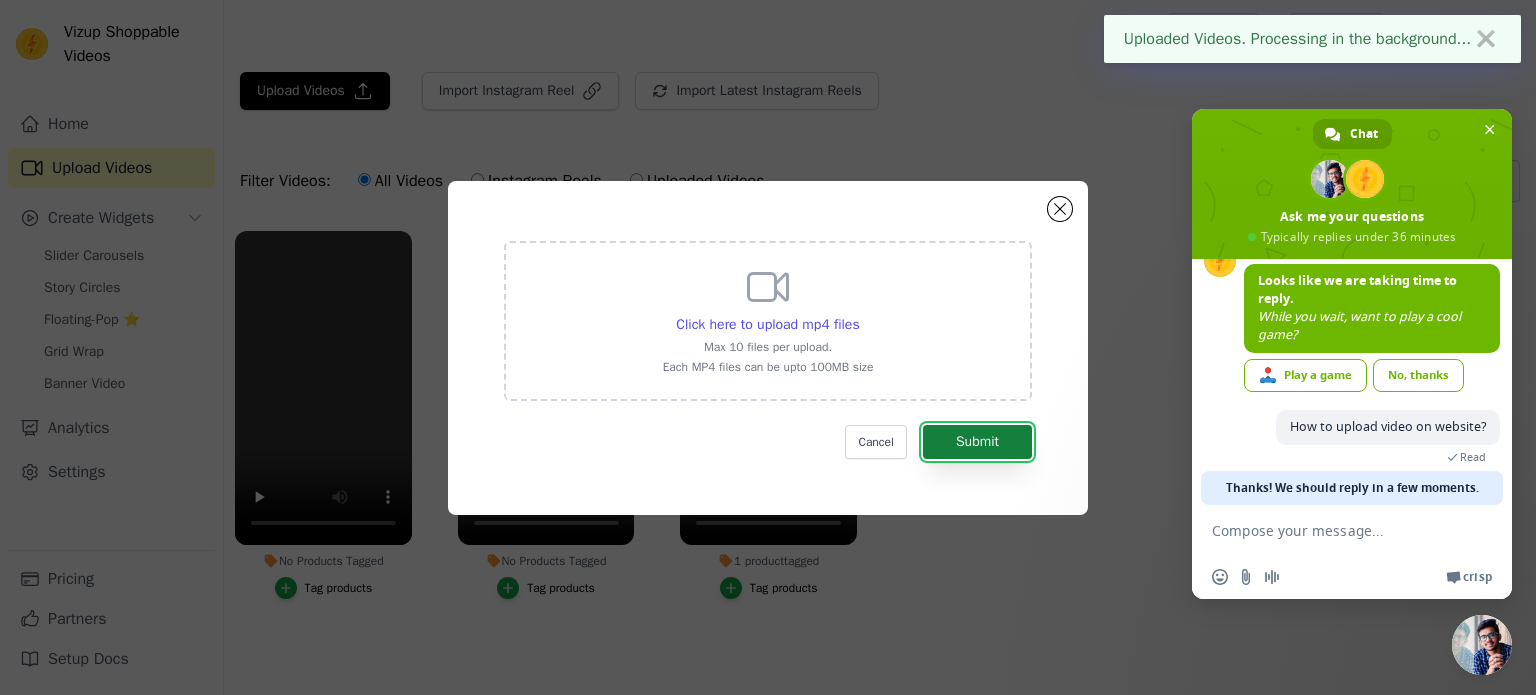 click on "Submit" at bounding box center [977, 442] 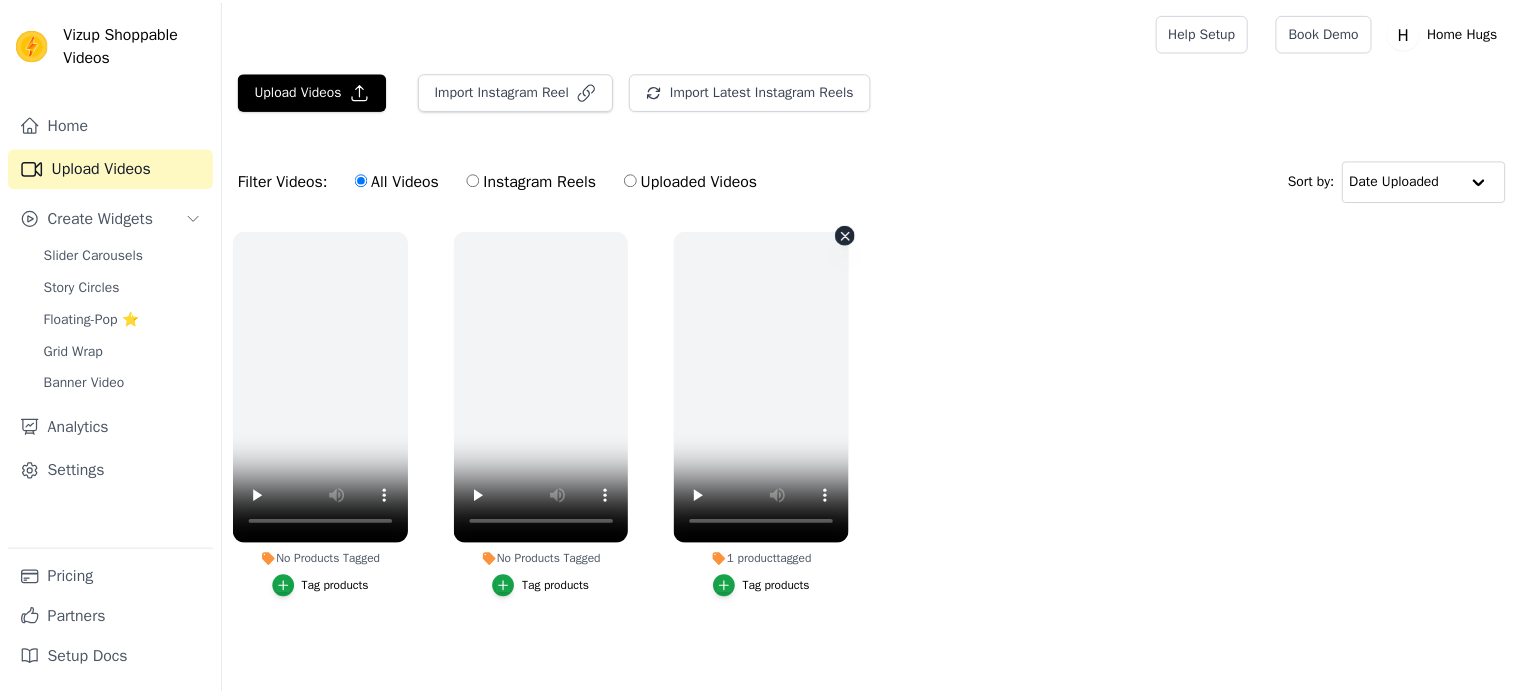 scroll, scrollTop: 0, scrollLeft: 0, axis: both 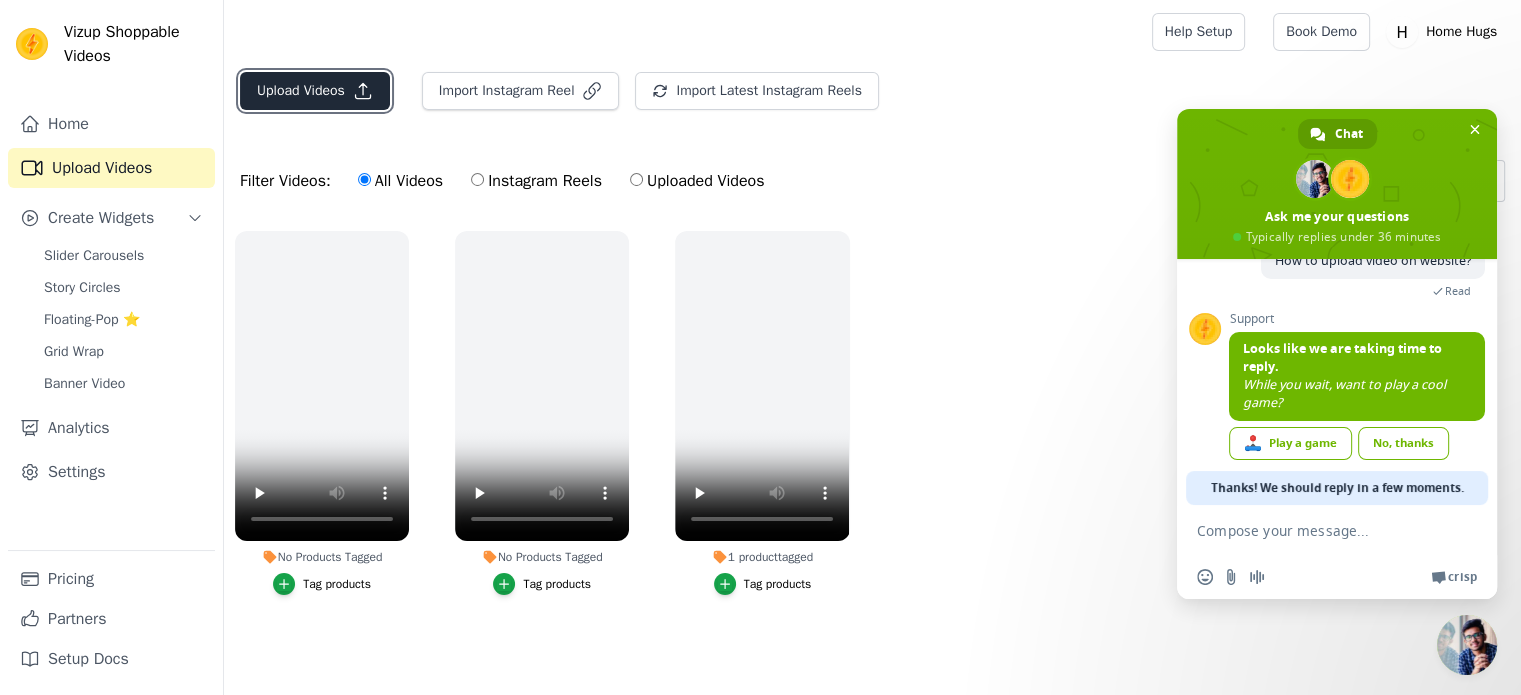 click on "Upload Videos" at bounding box center [315, 91] 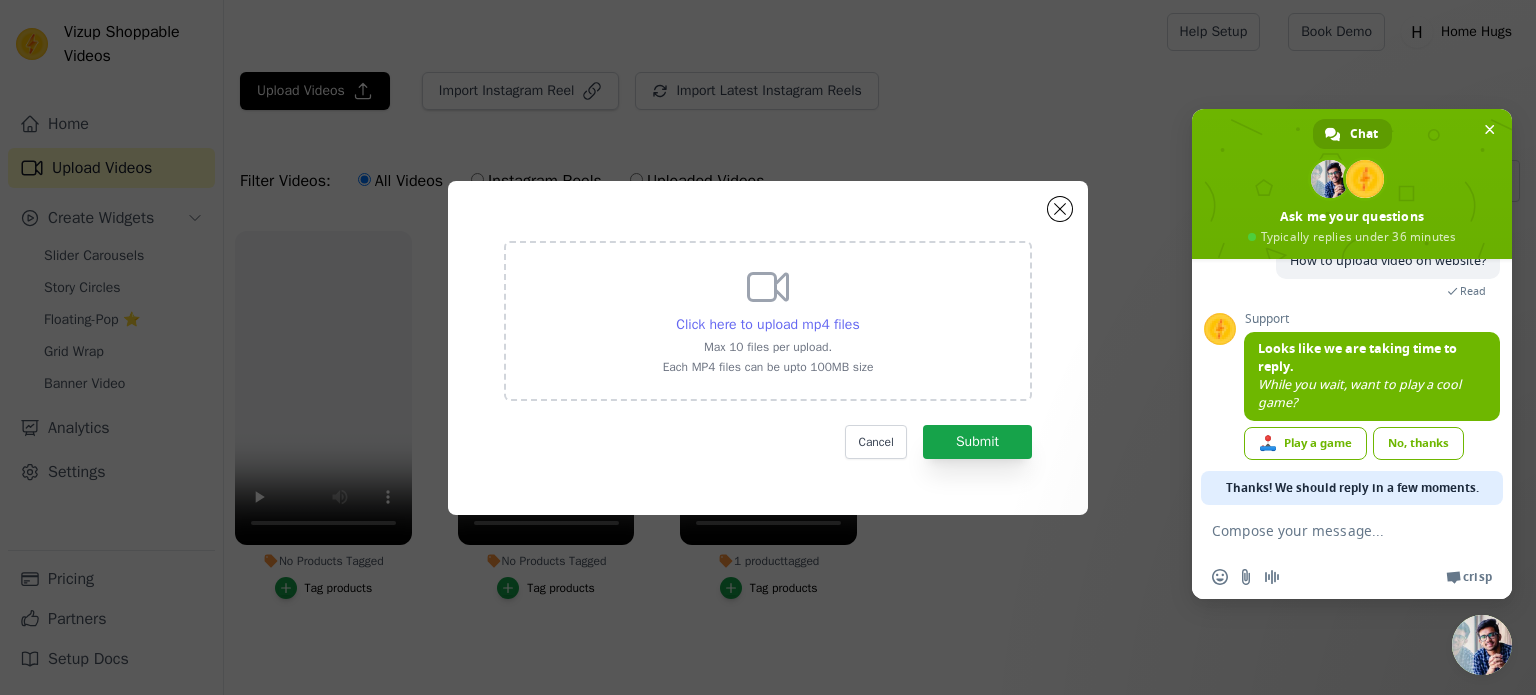 click on "Click here to upload mp4 files" at bounding box center (767, 324) 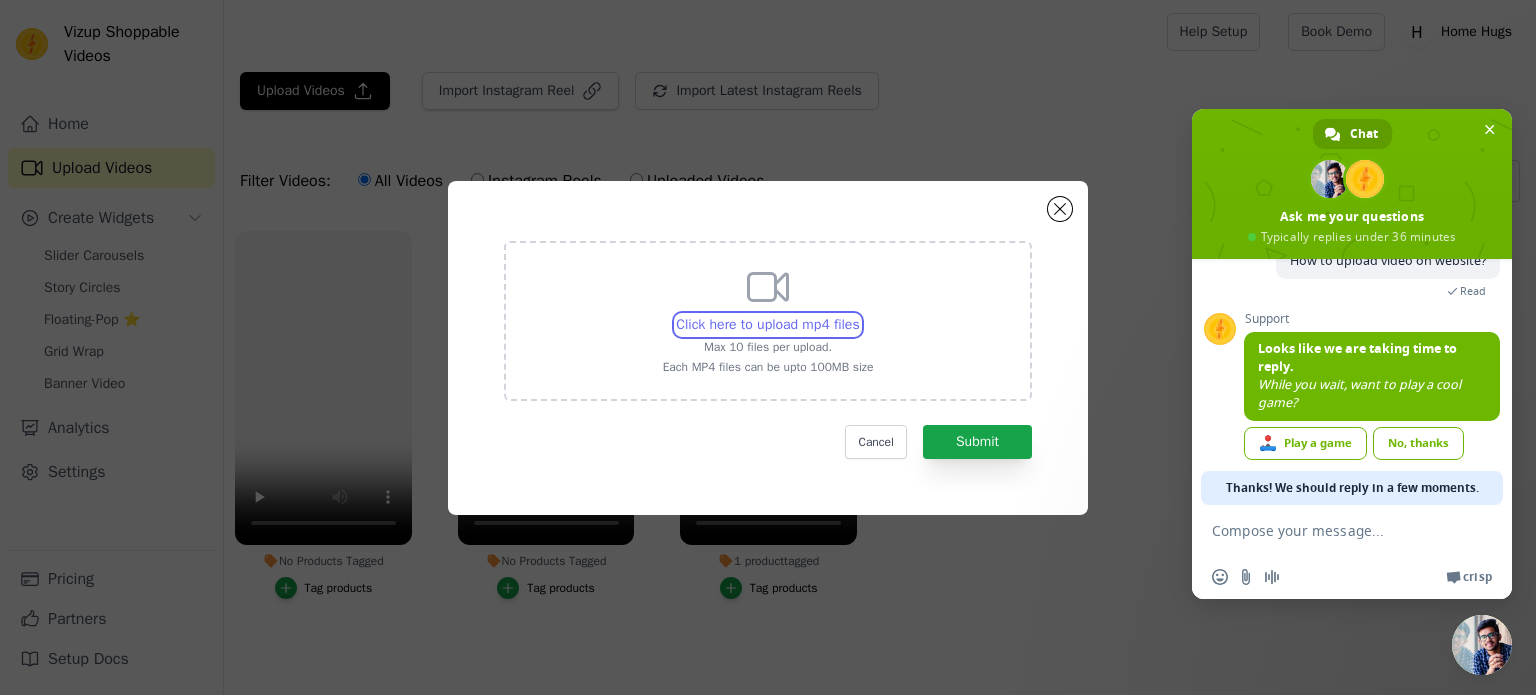 type on "C:\fakepath\snaptik_7228200120276258075.mp4" 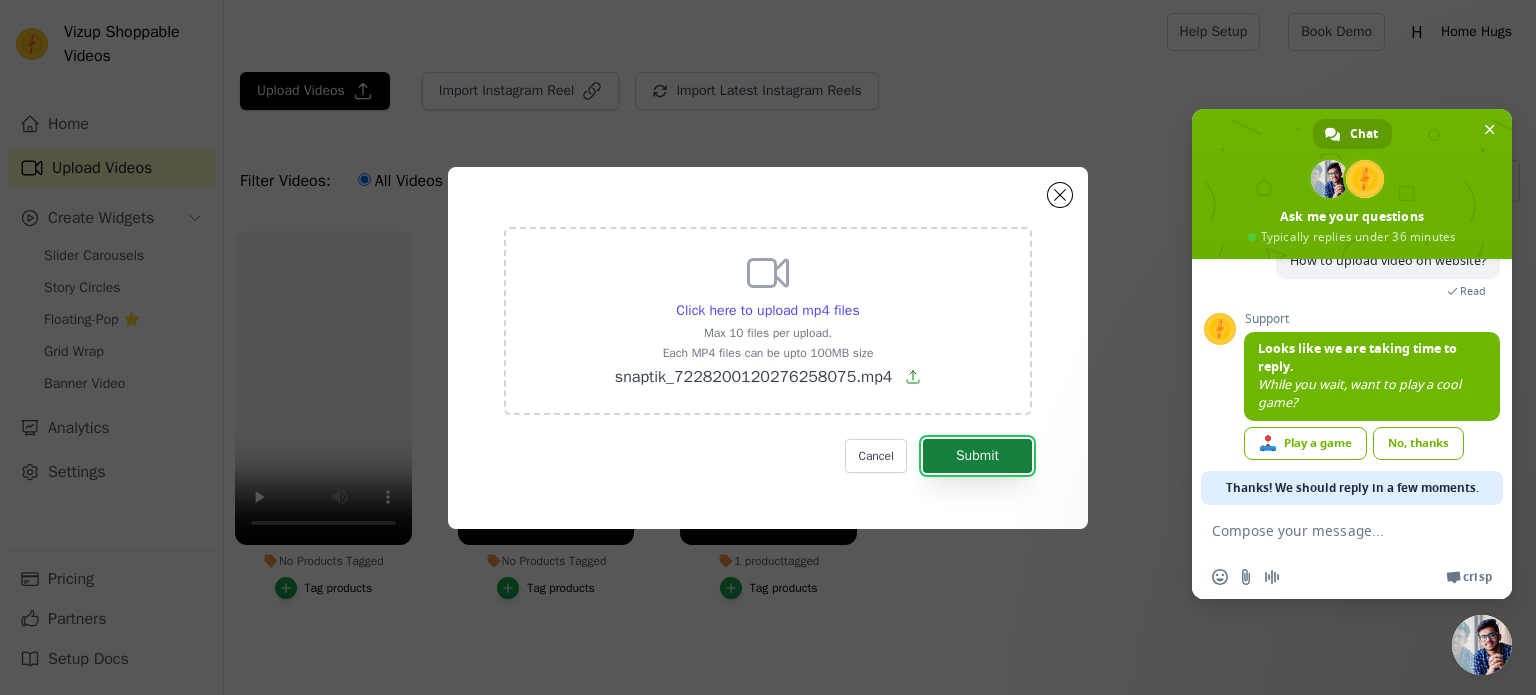 click on "Submit" at bounding box center [977, 456] 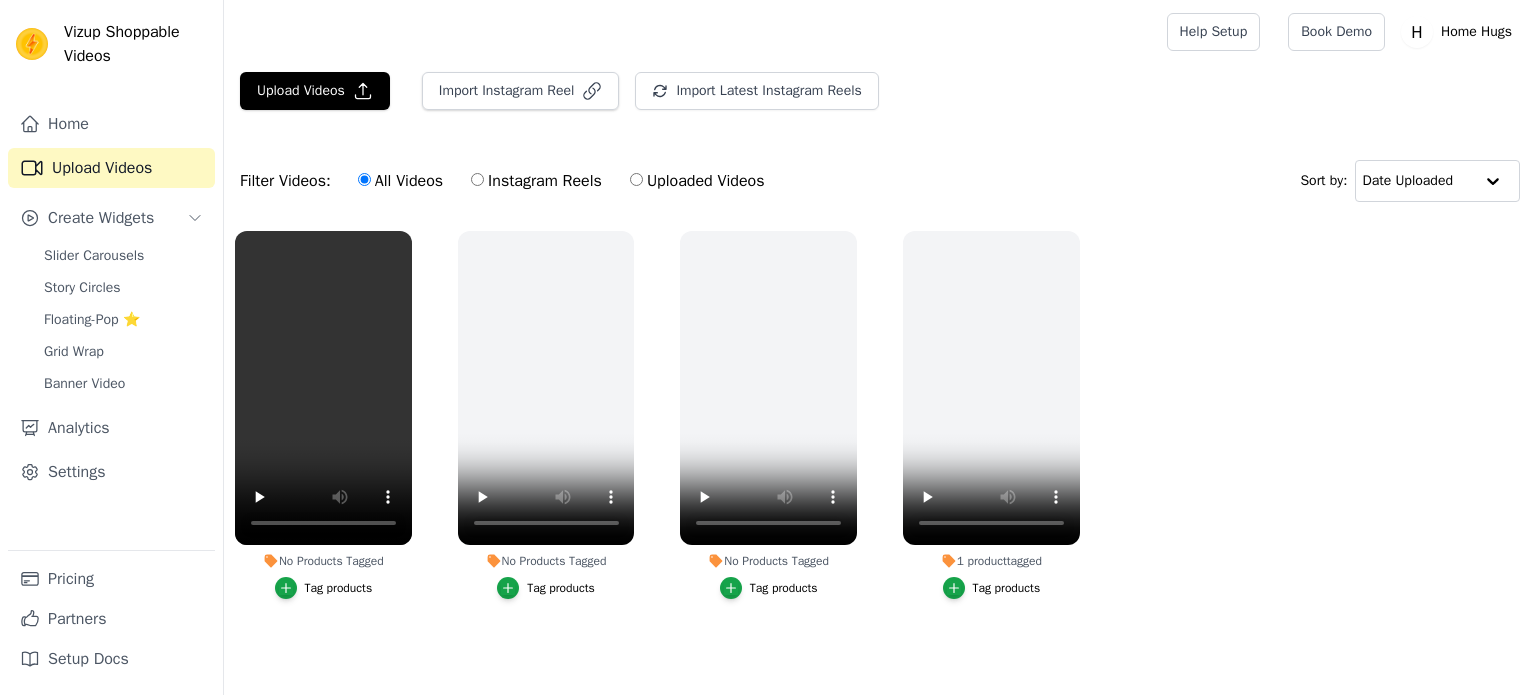 scroll, scrollTop: 0, scrollLeft: 0, axis: both 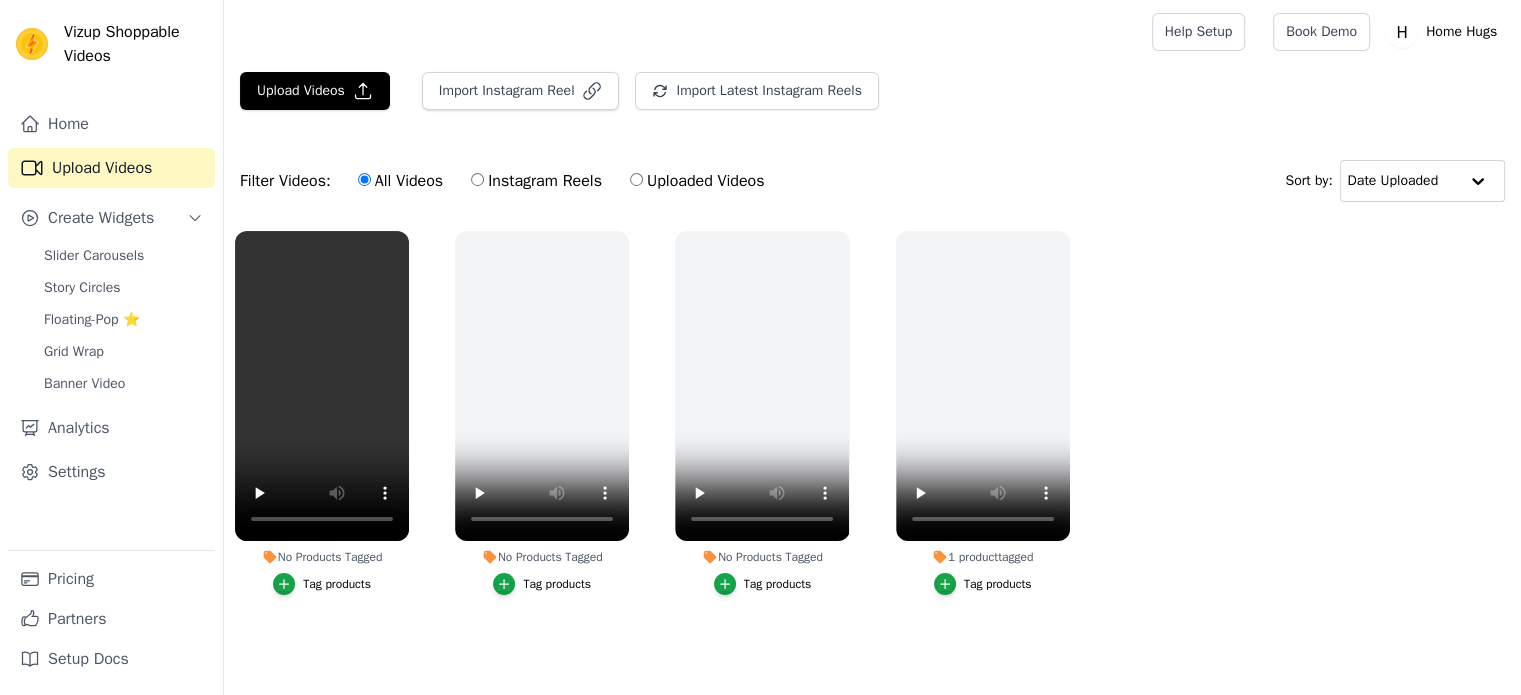 click on "Upload Videos" at bounding box center (315, 91) 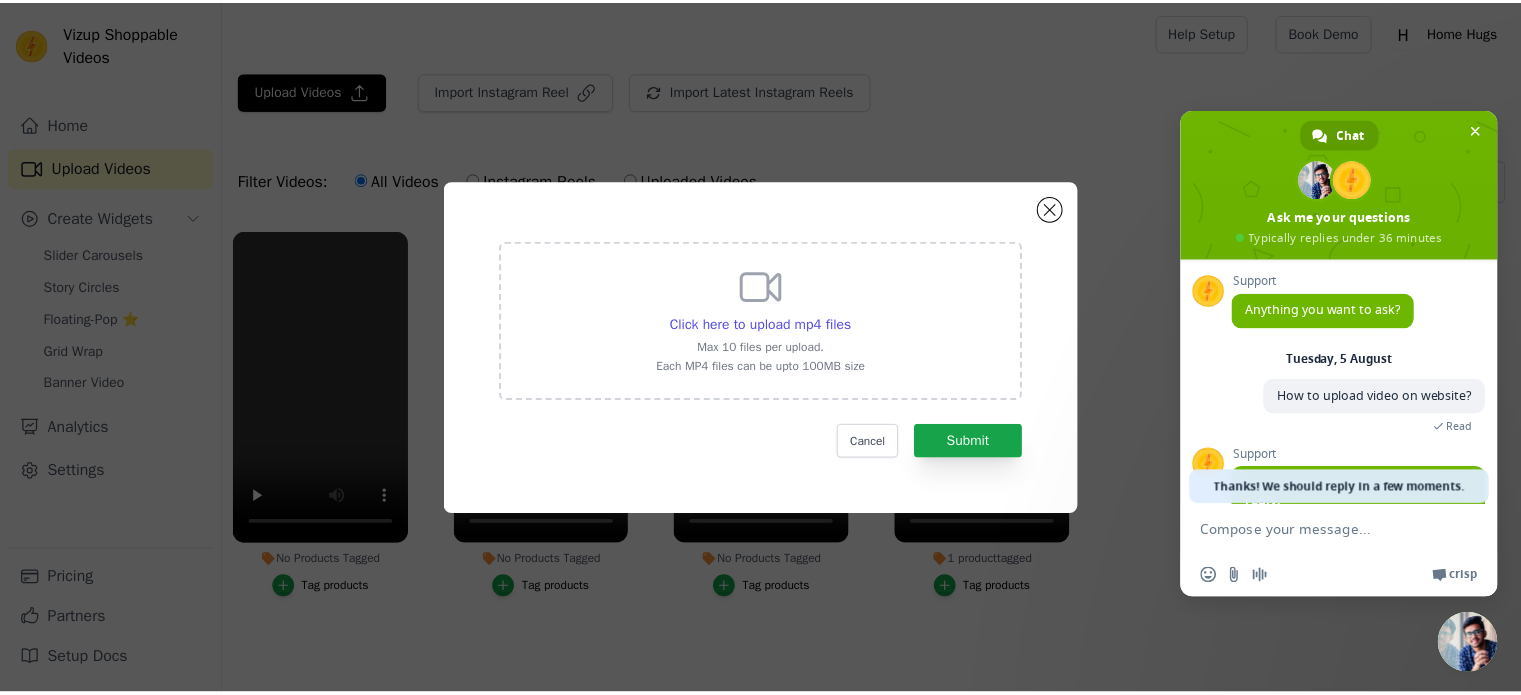 scroll, scrollTop: 136, scrollLeft: 0, axis: vertical 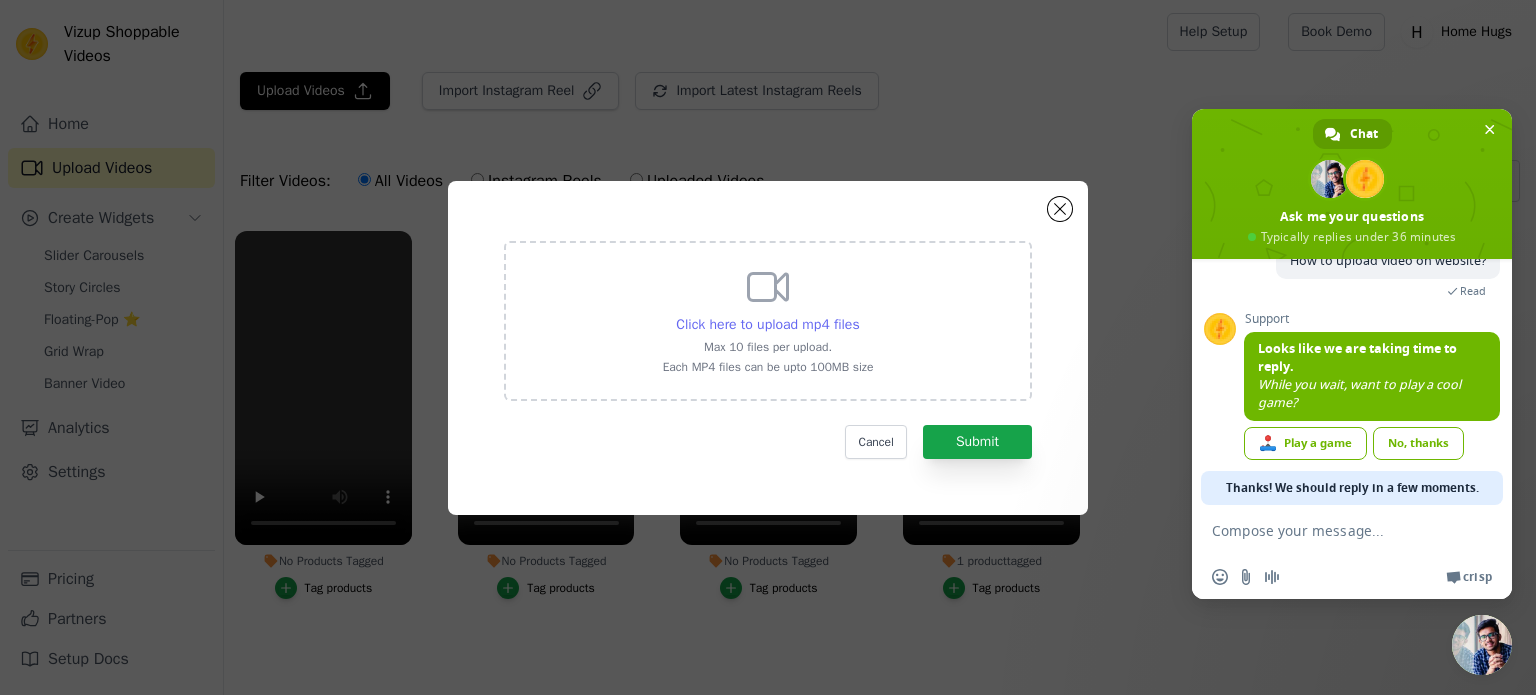 click on "Click here to upload mp4 files" at bounding box center (767, 324) 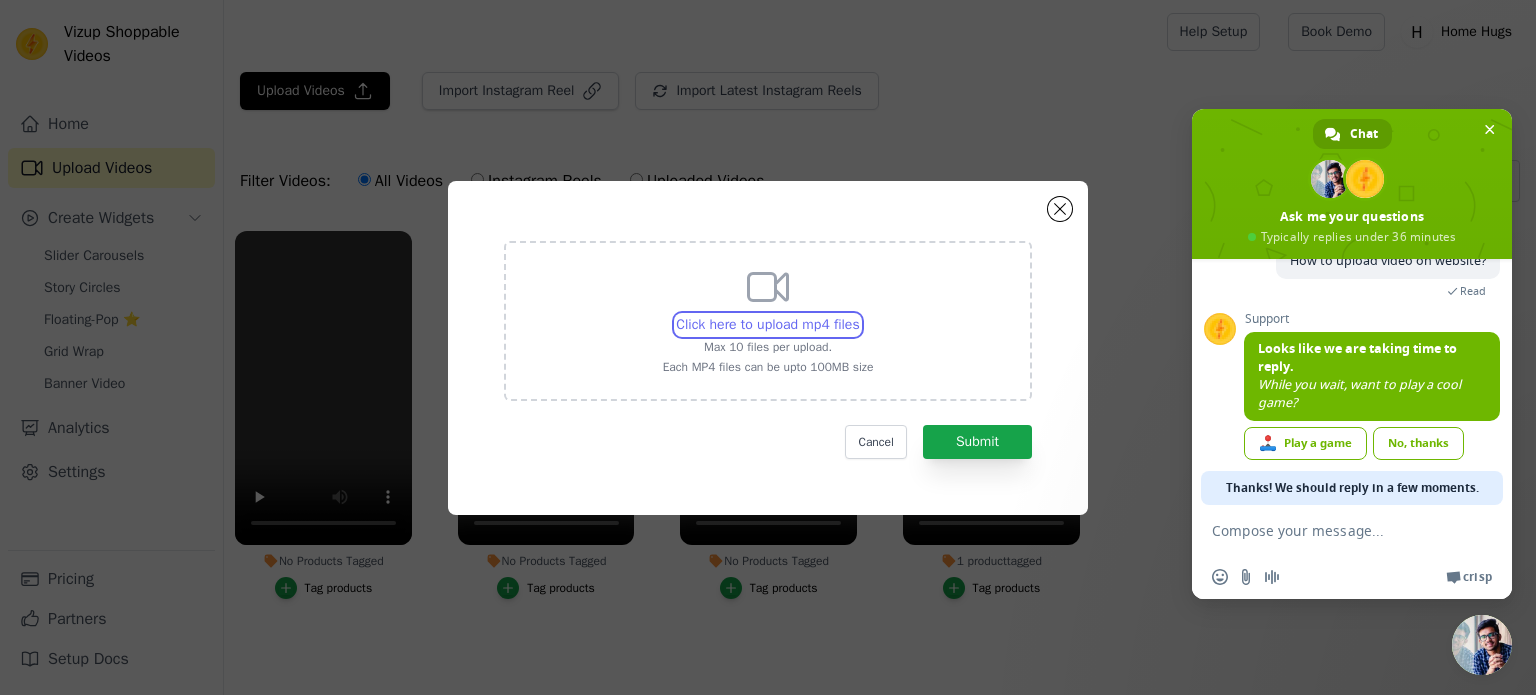 type on "C:\fakepath\example.com.mp4" 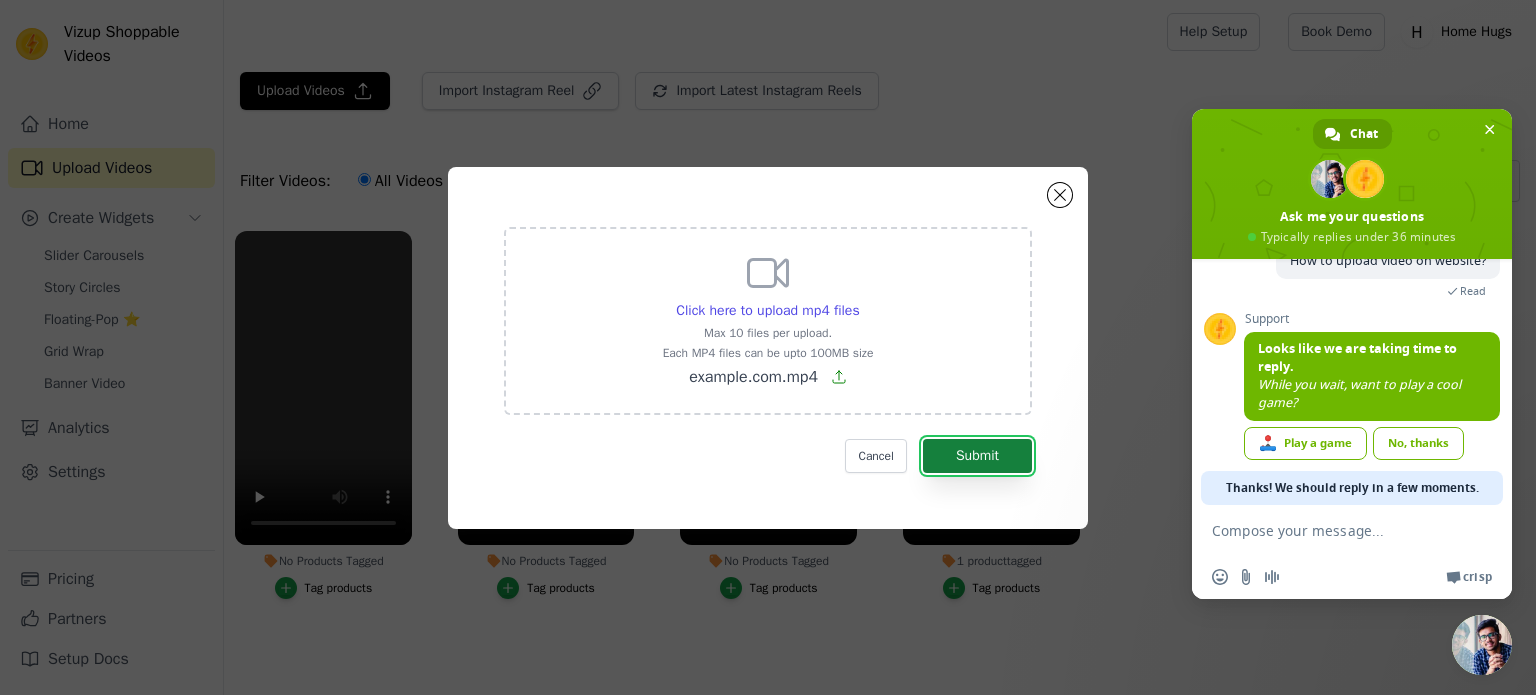 click on "Submit" at bounding box center [977, 456] 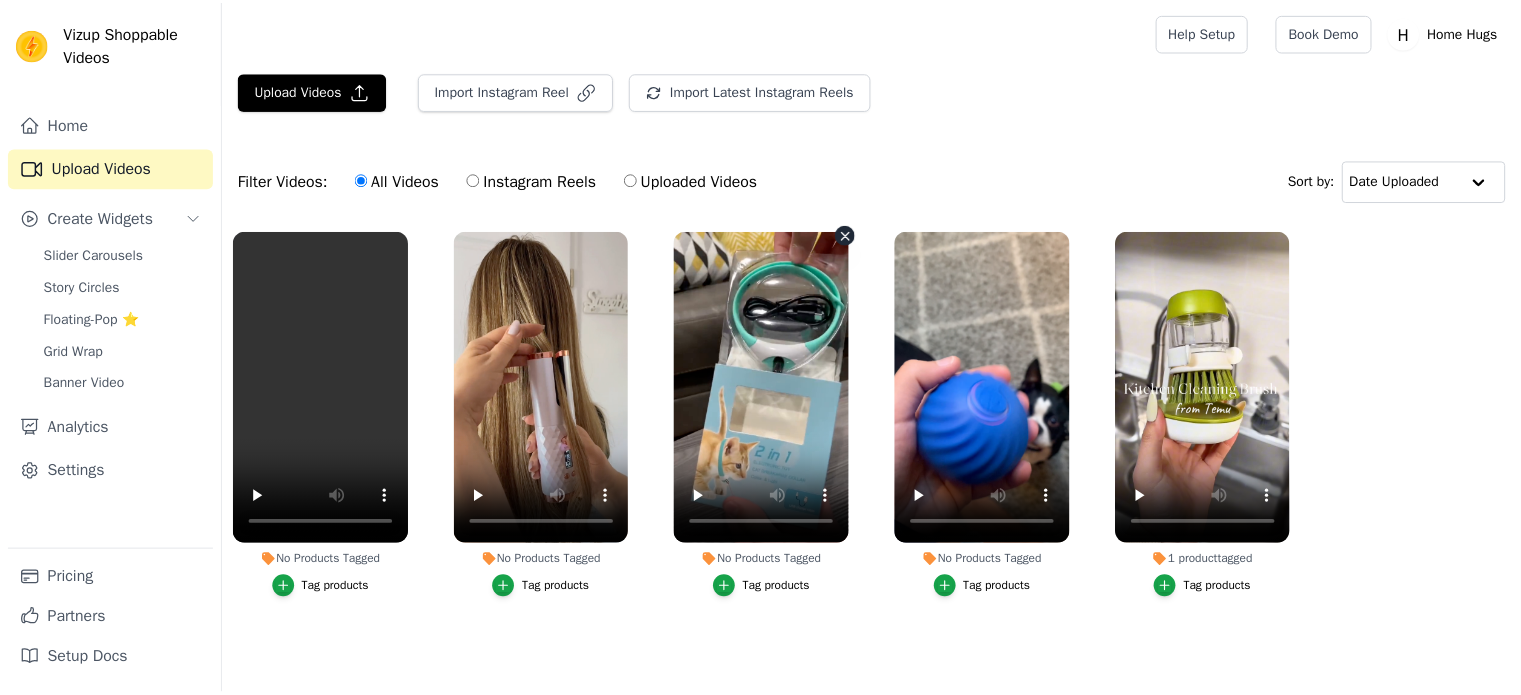 scroll, scrollTop: 0, scrollLeft: 0, axis: both 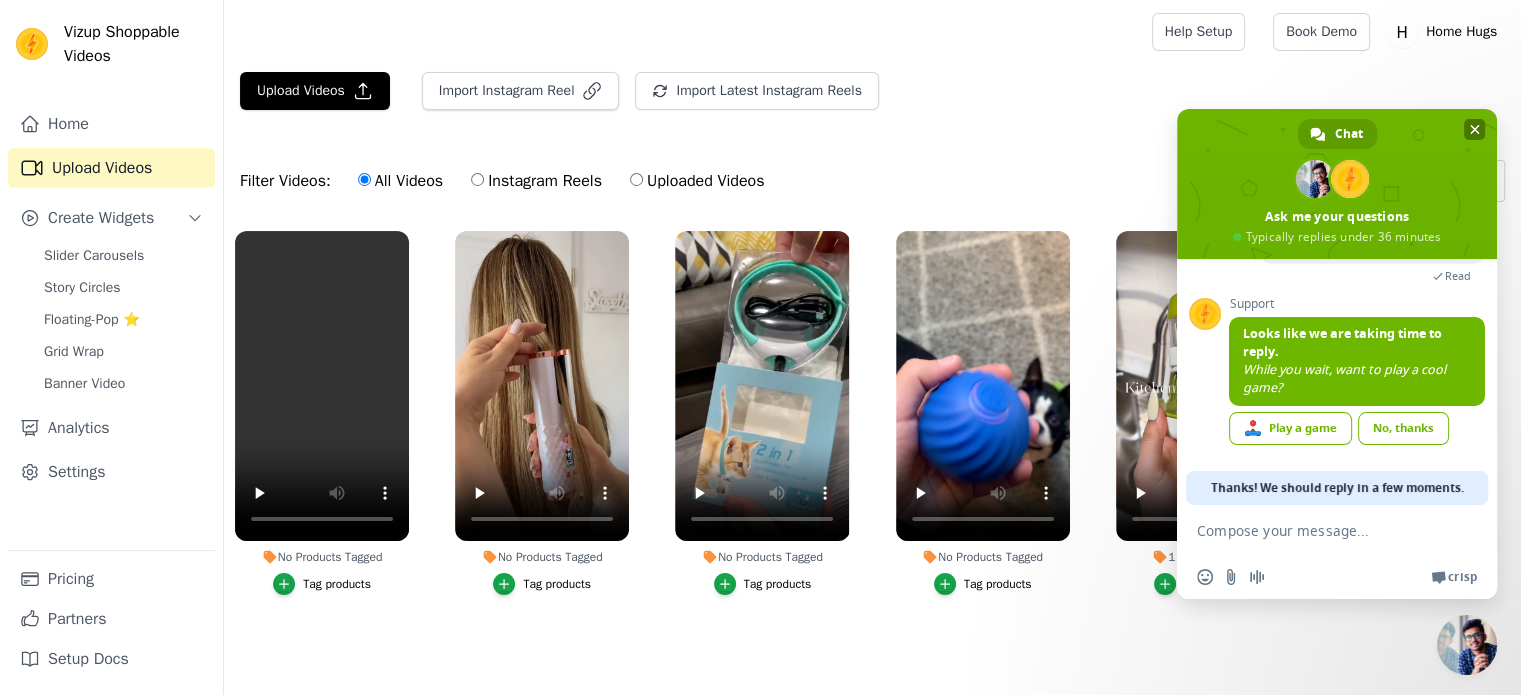 click at bounding box center [1474, 129] 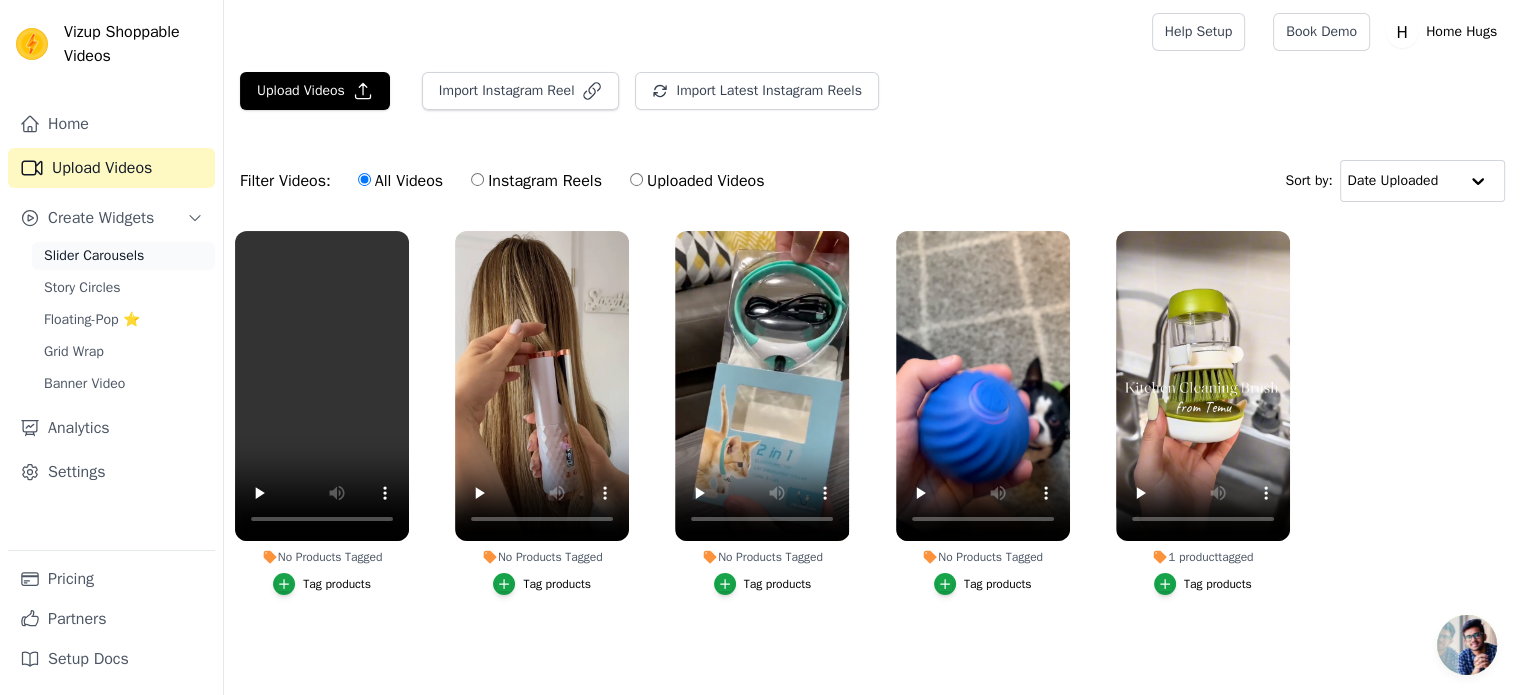 click on "Slider Carousels" at bounding box center (123, 256) 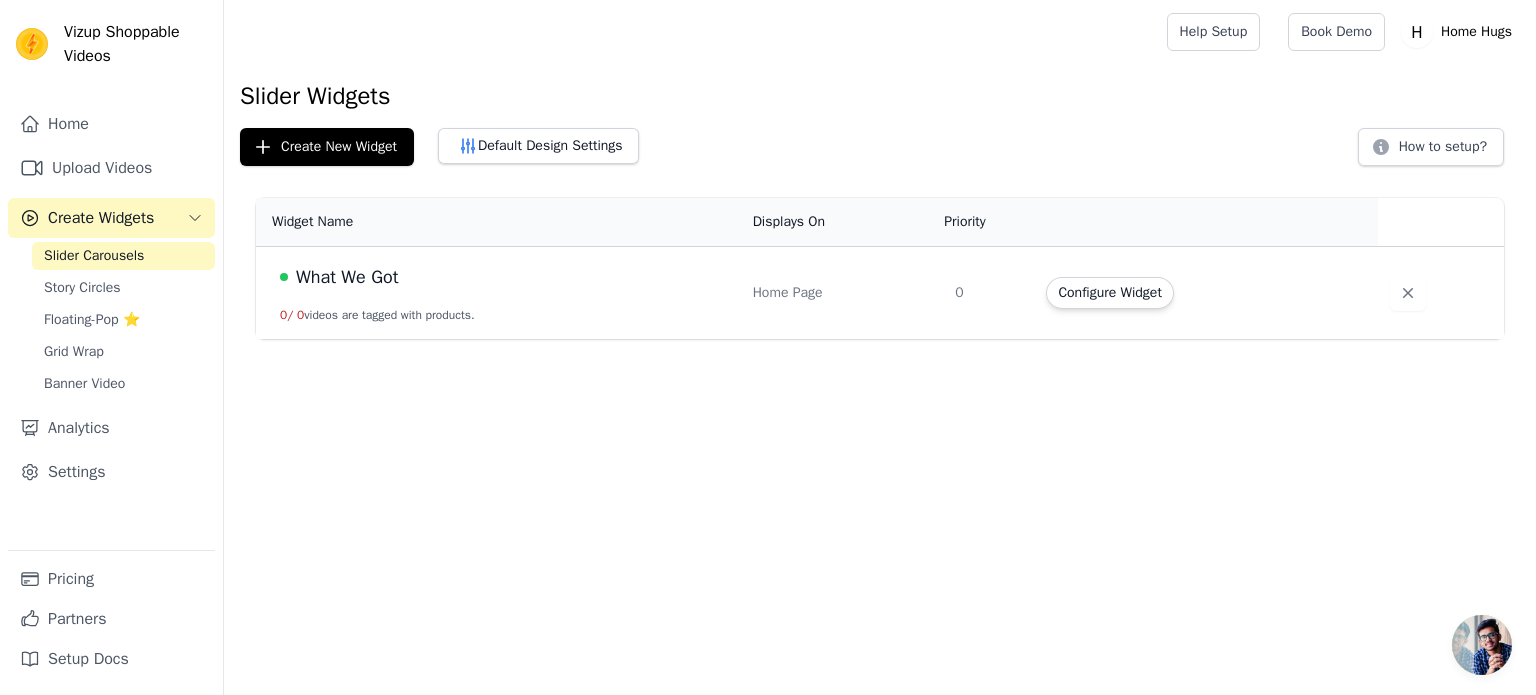 click on "What We Got" at bounding box center (504, 277) 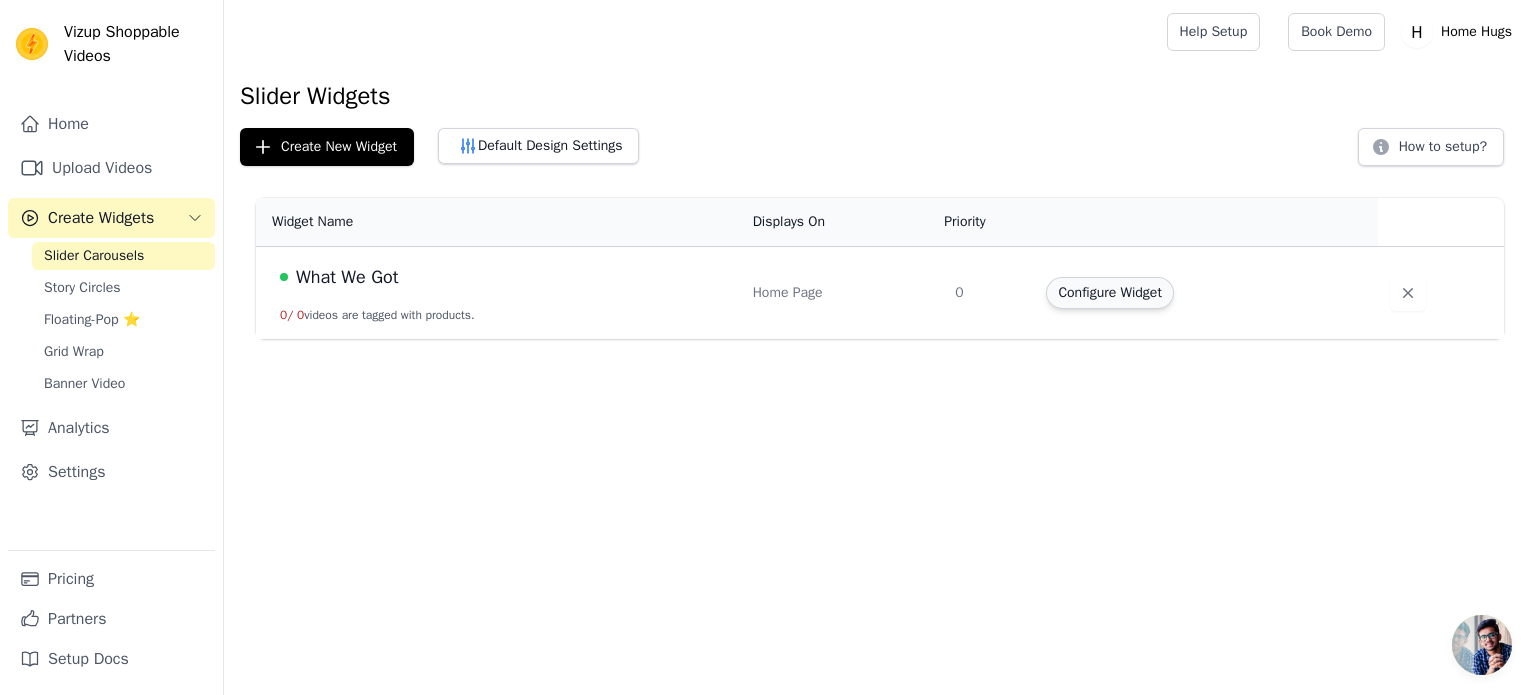 click on "Configure Widget" at bounding box center [1109, 293] 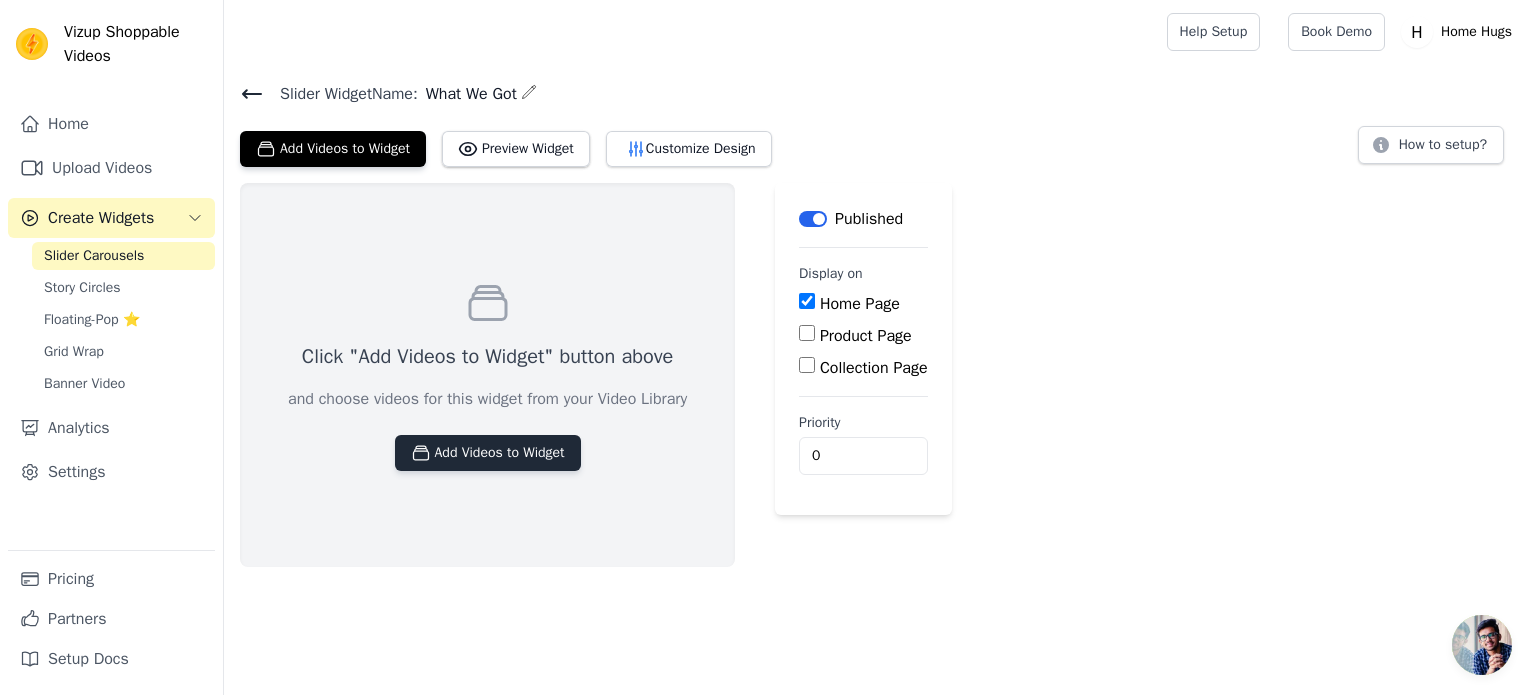 click on "Add Videos to Widget" at bounding box center [488, 453] 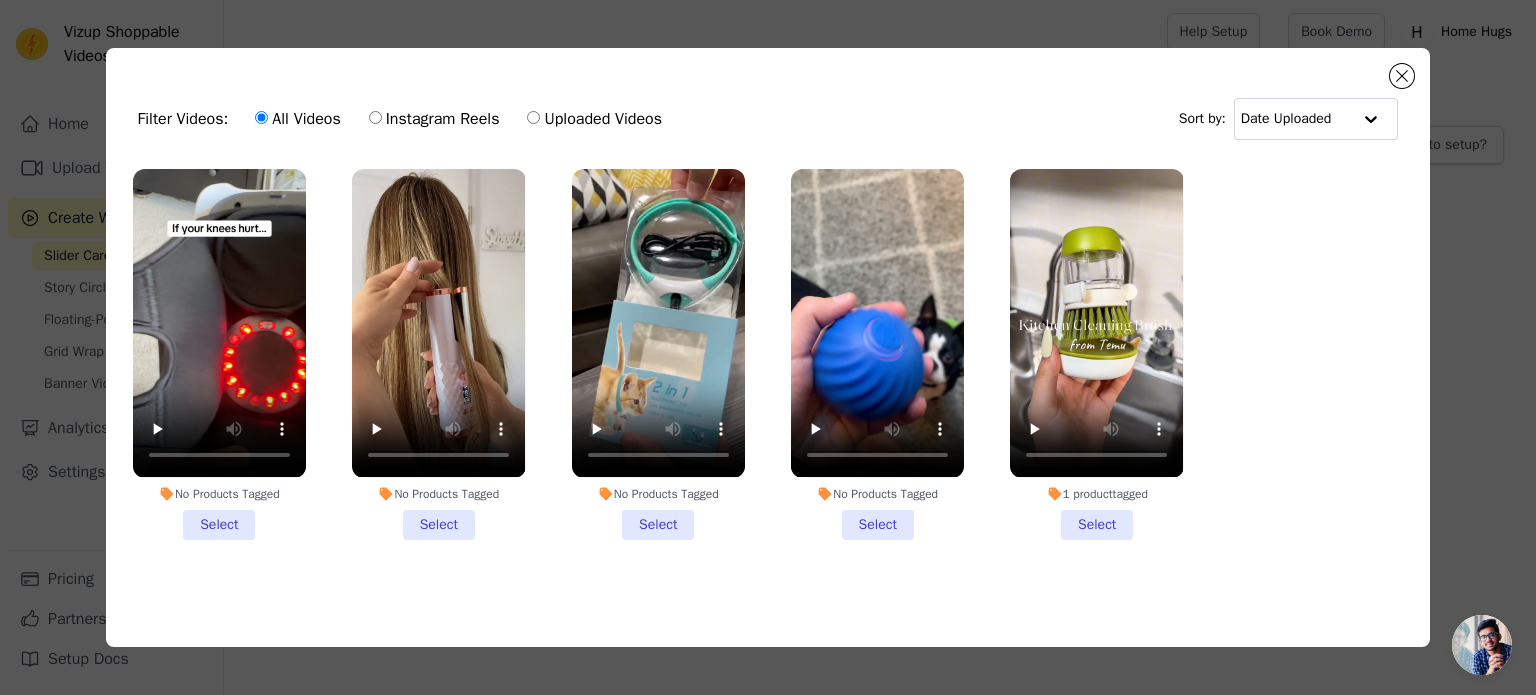 click on "No Products Tagged     Select" at bounding box center (219, 354) 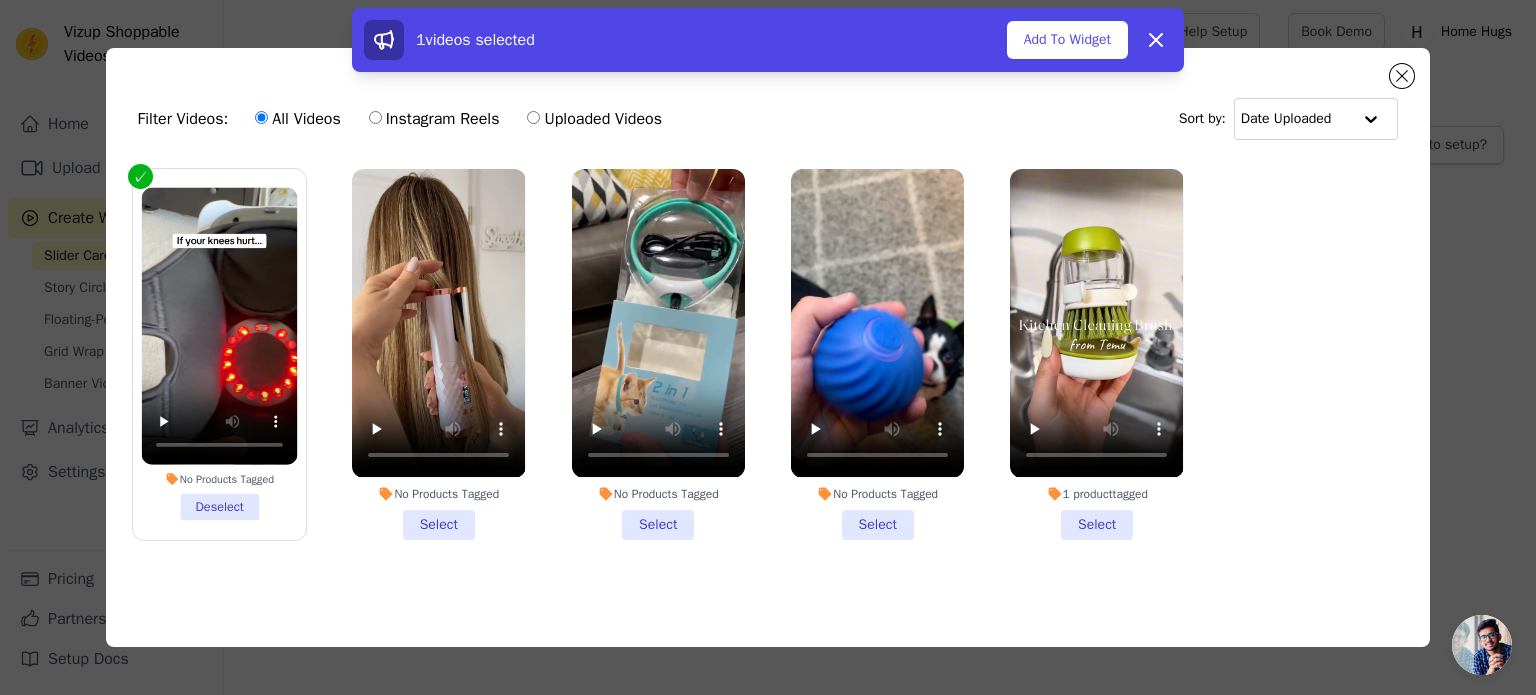 click on "No Products Tagged     Select" at bounding box center (438, 354) 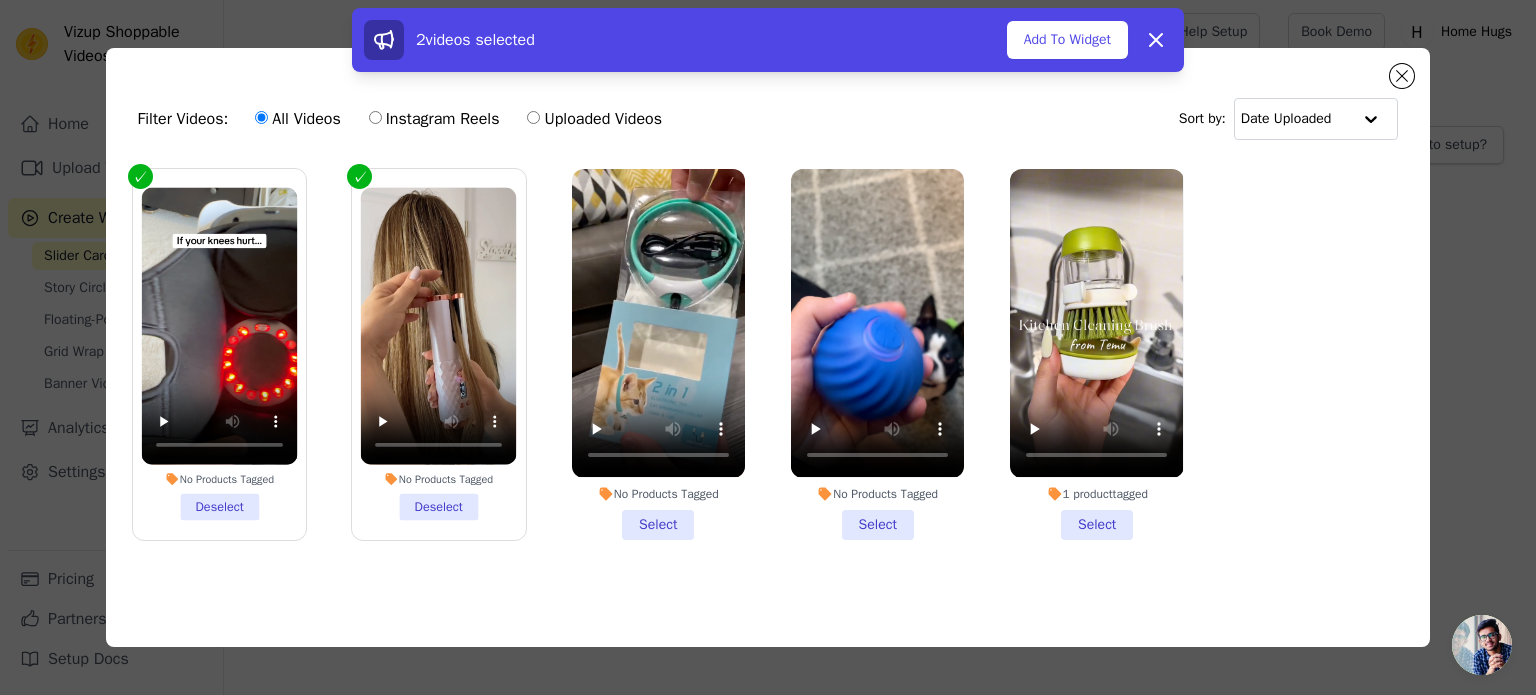click on "No Products Tagged     Select" at bounding box center [658, 354] 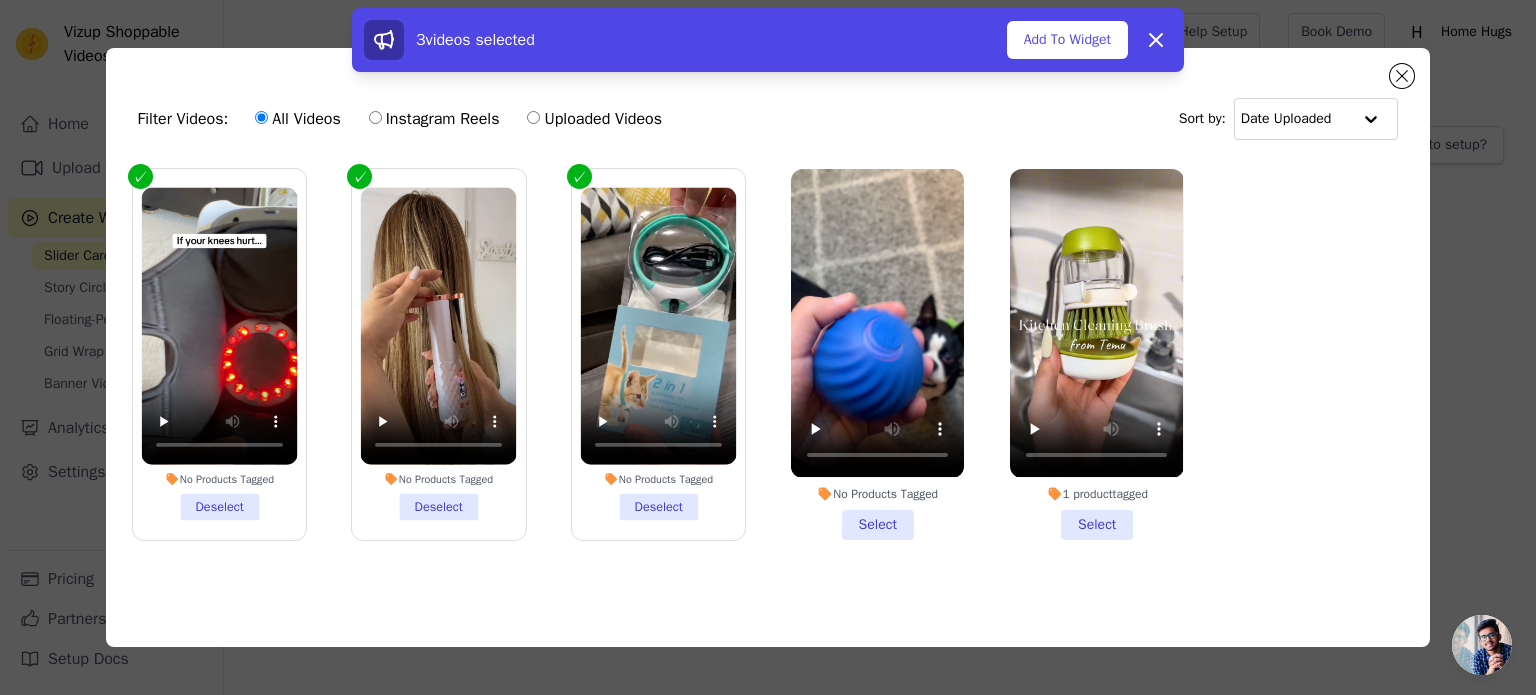 click on "No Products Tagged     Select" at bounding box center (877, 354) 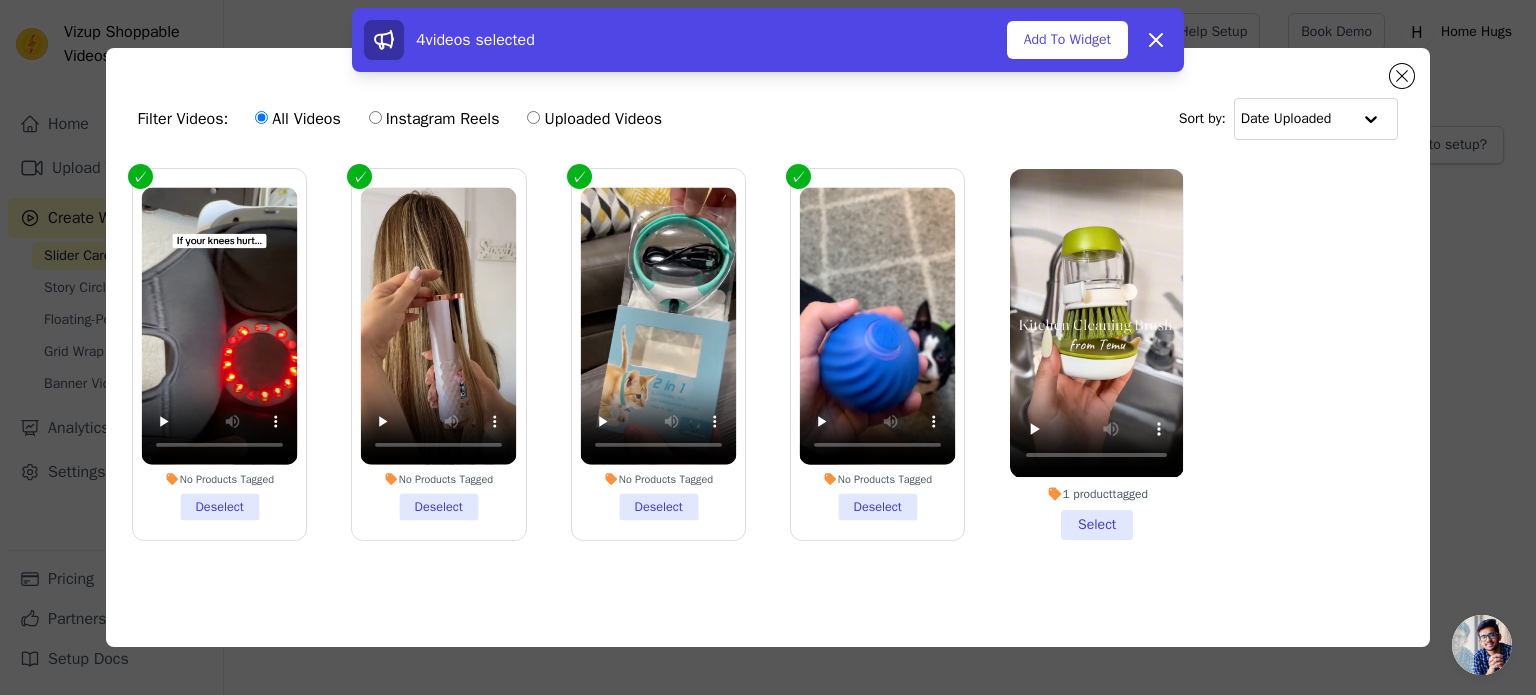 click on "1   product  tagged     Select" at bounding box center (1096, 354) 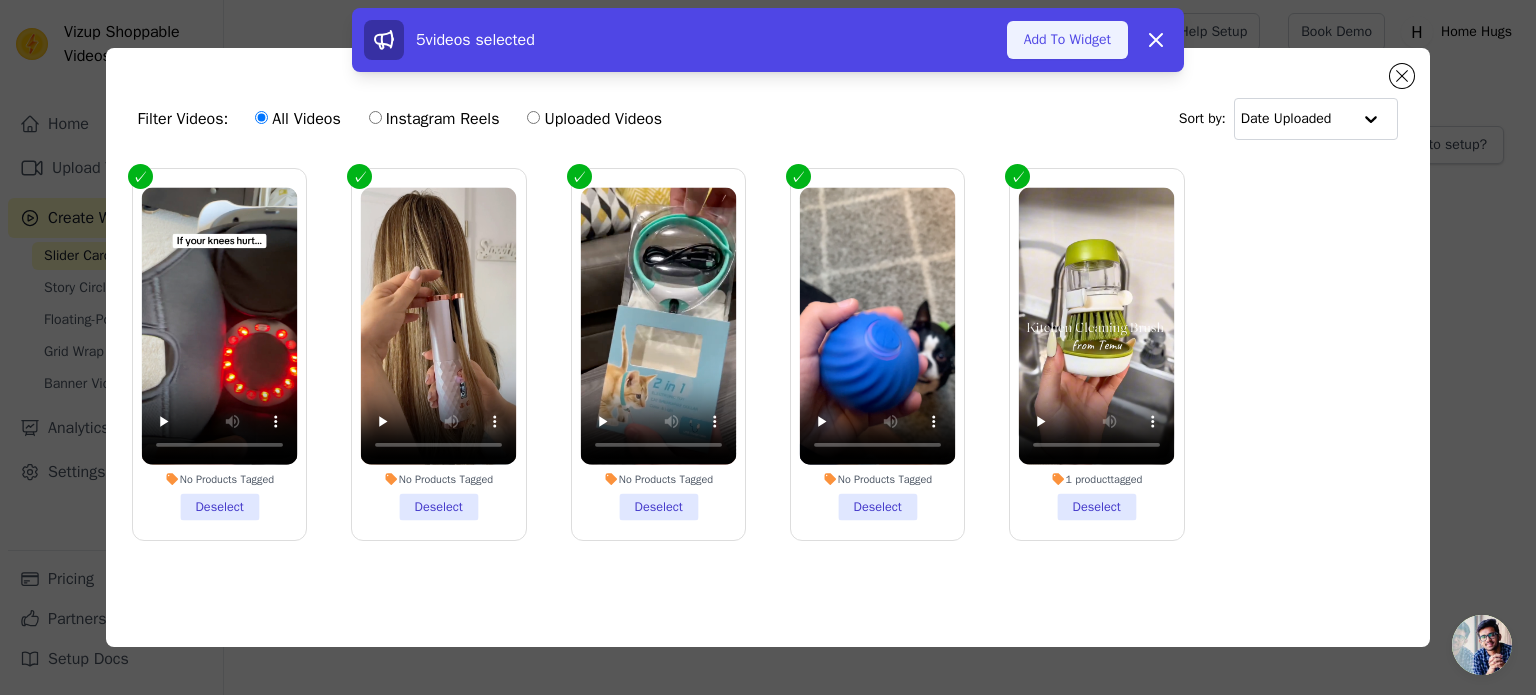 click on "Add To Widget" at bounding box center (1067, 40) 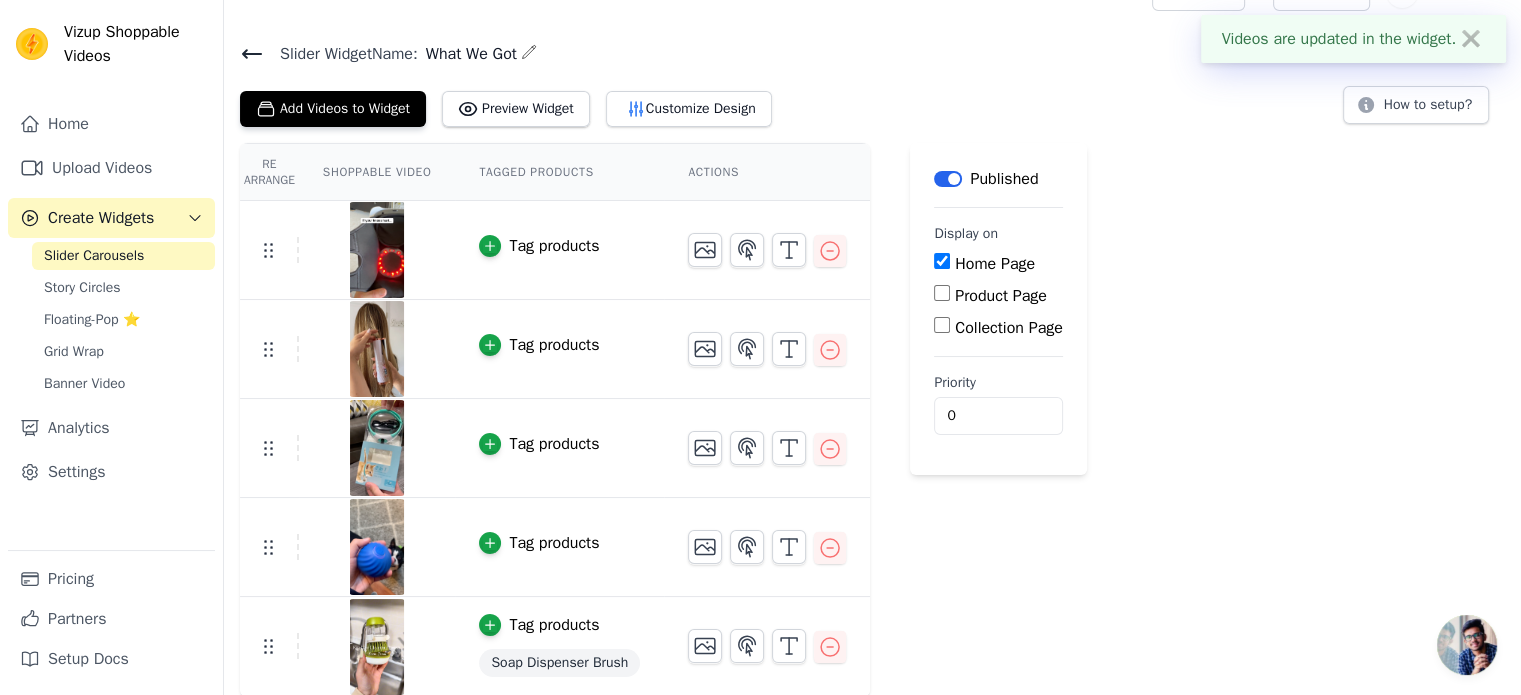 scroll, scrollTop: 0, scrollLeft: 0, axis: both 